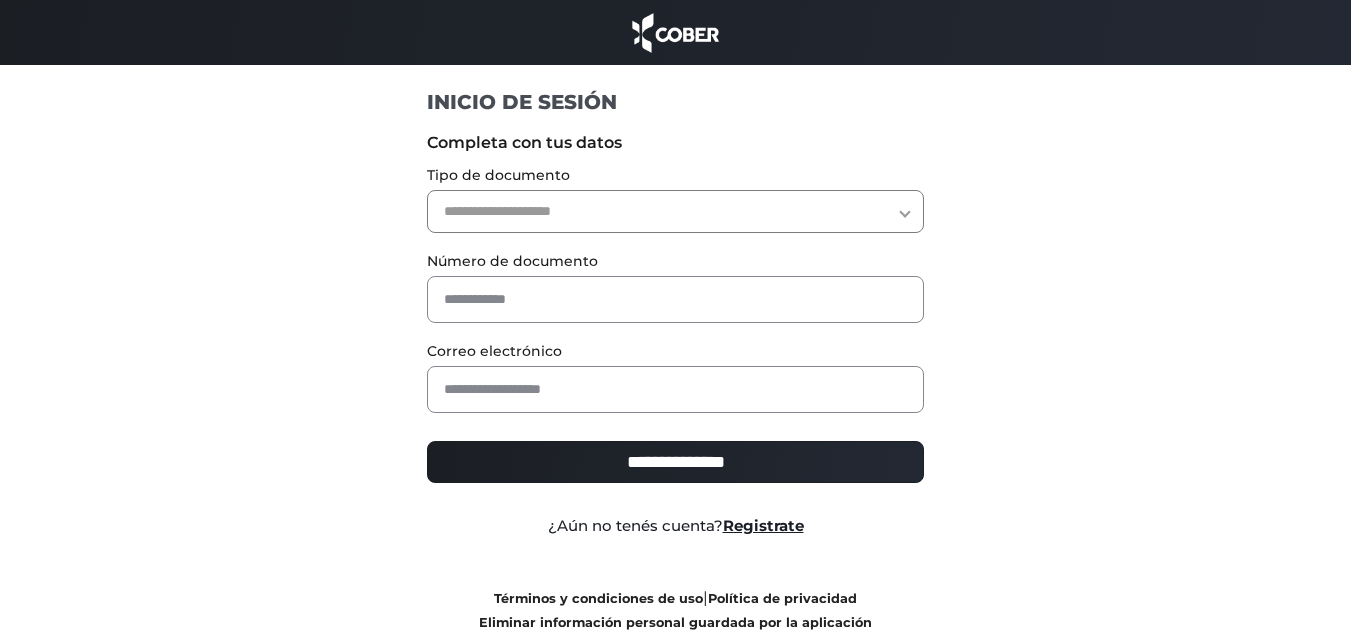 scroll, scrollTop: 0, scrollLeft: 0, axis: both 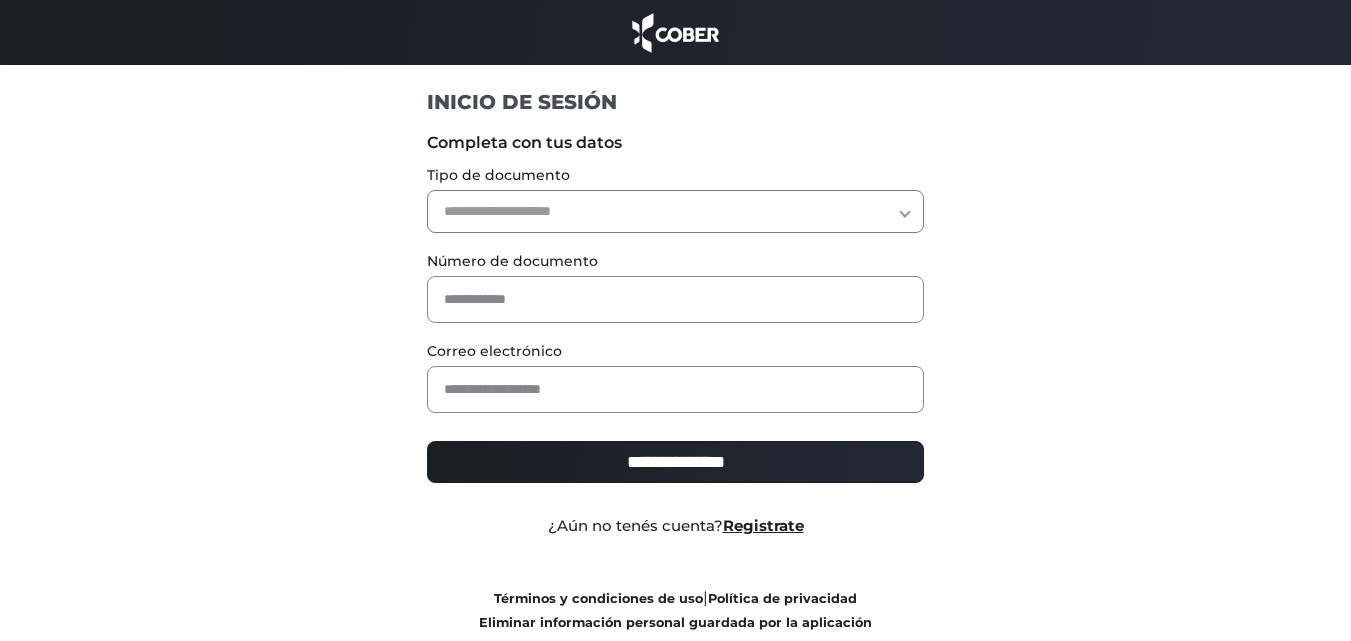 click on "**********" at bounding box center [675, 211] 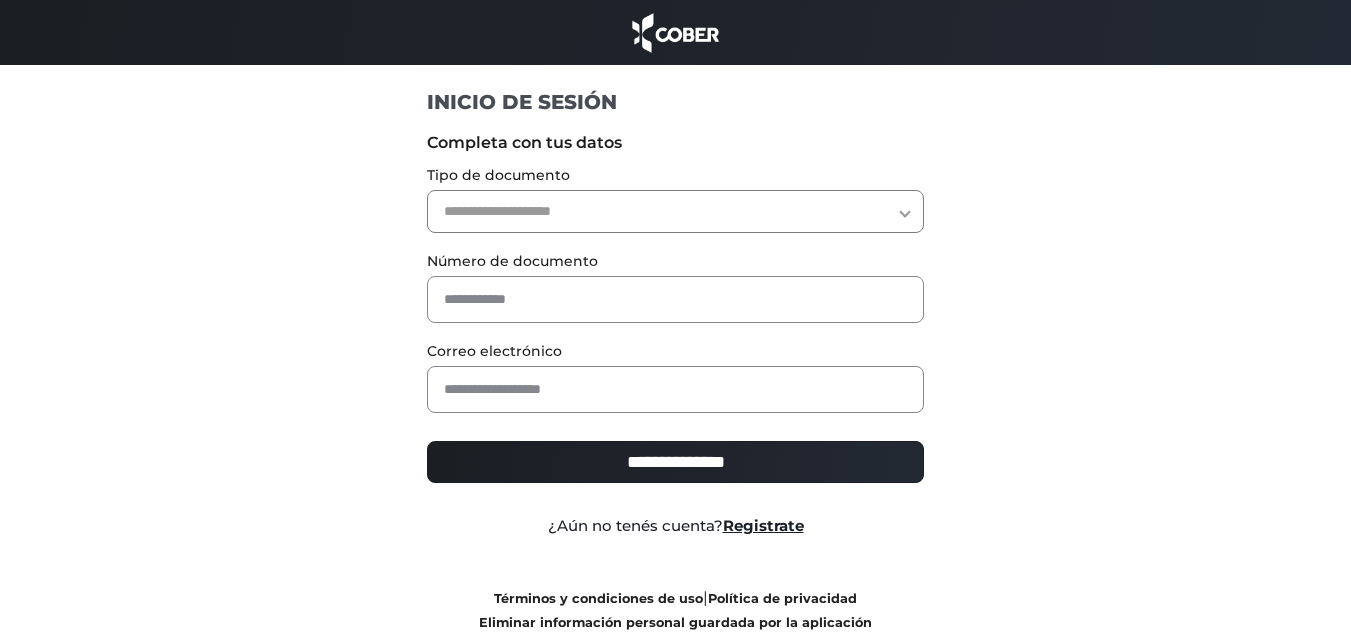 select on "**" 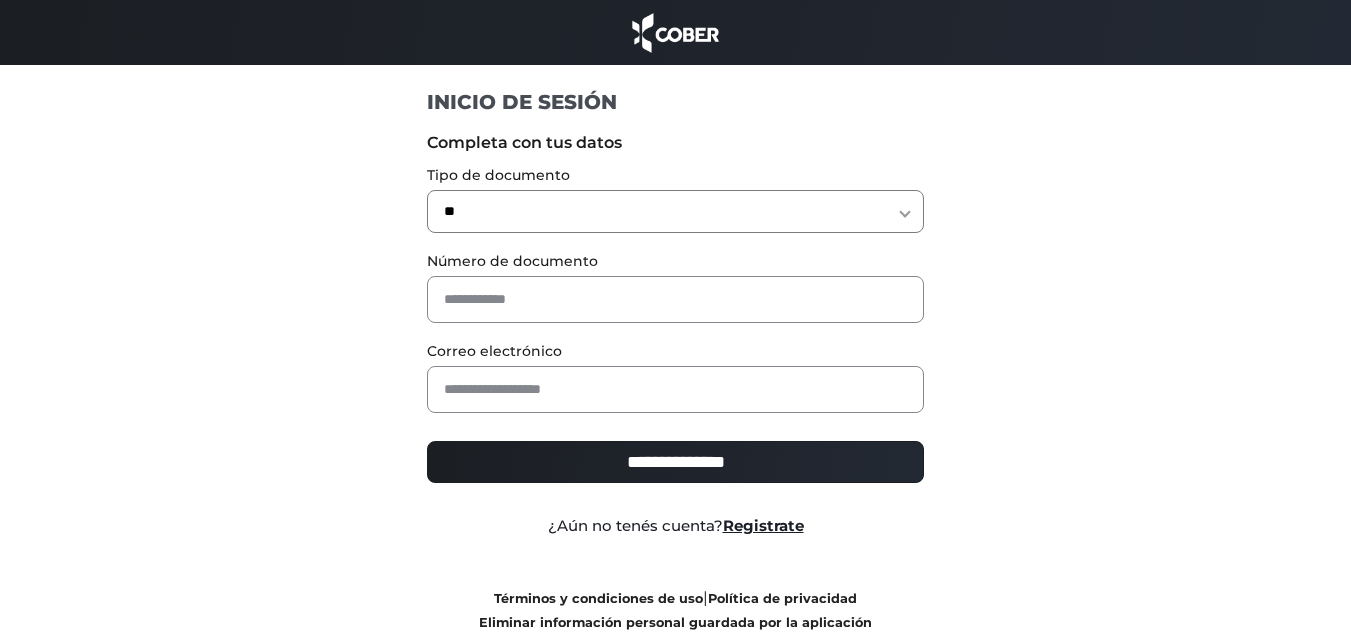 click on "**********" at bounding box center [675, 211] 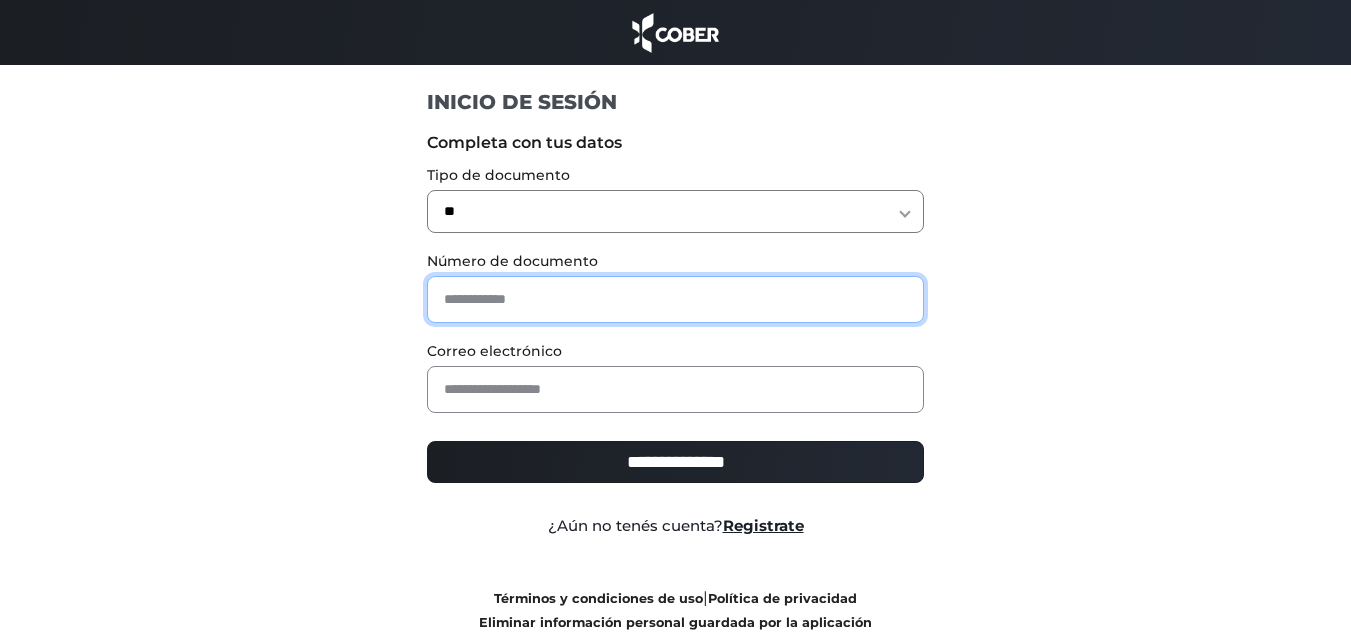 click at bounding box center (675, 299) 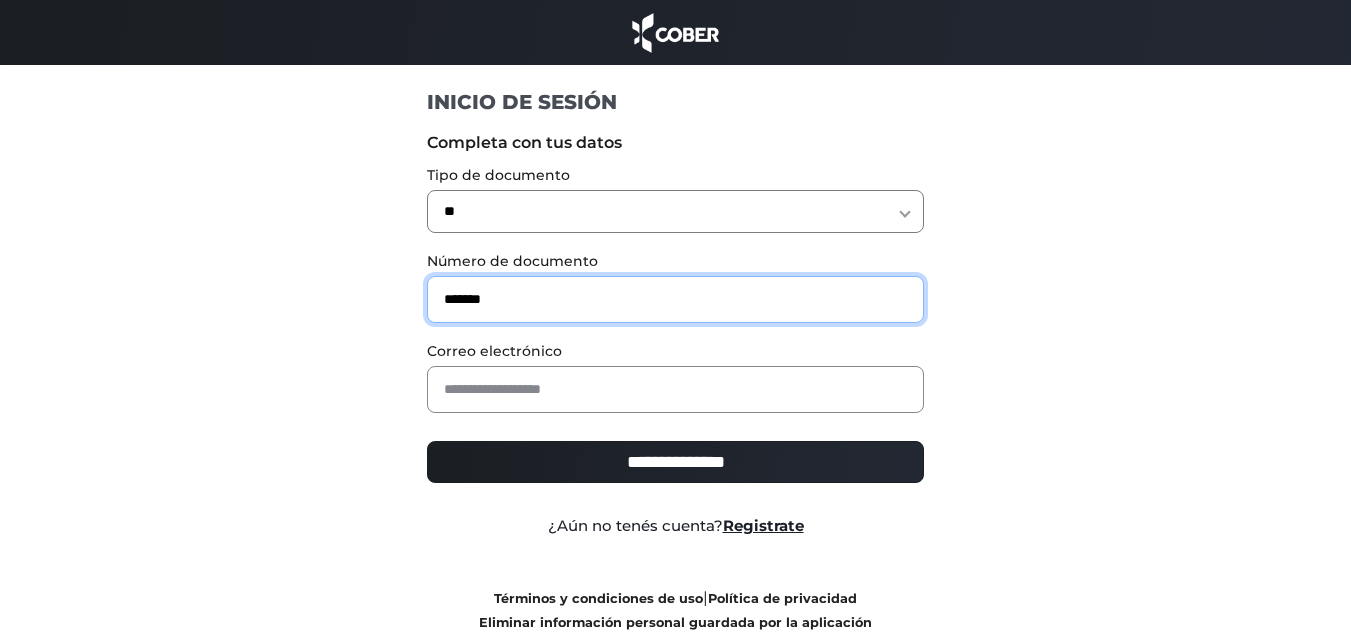 type on "*******" 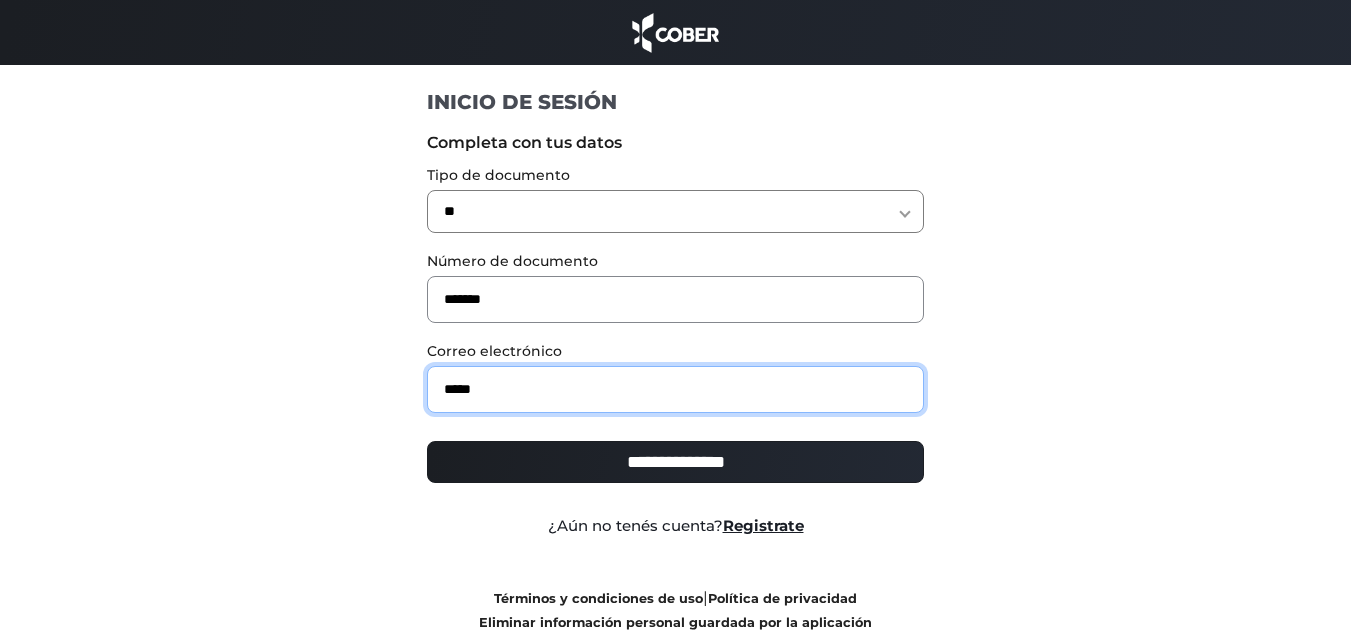 type on "**********" 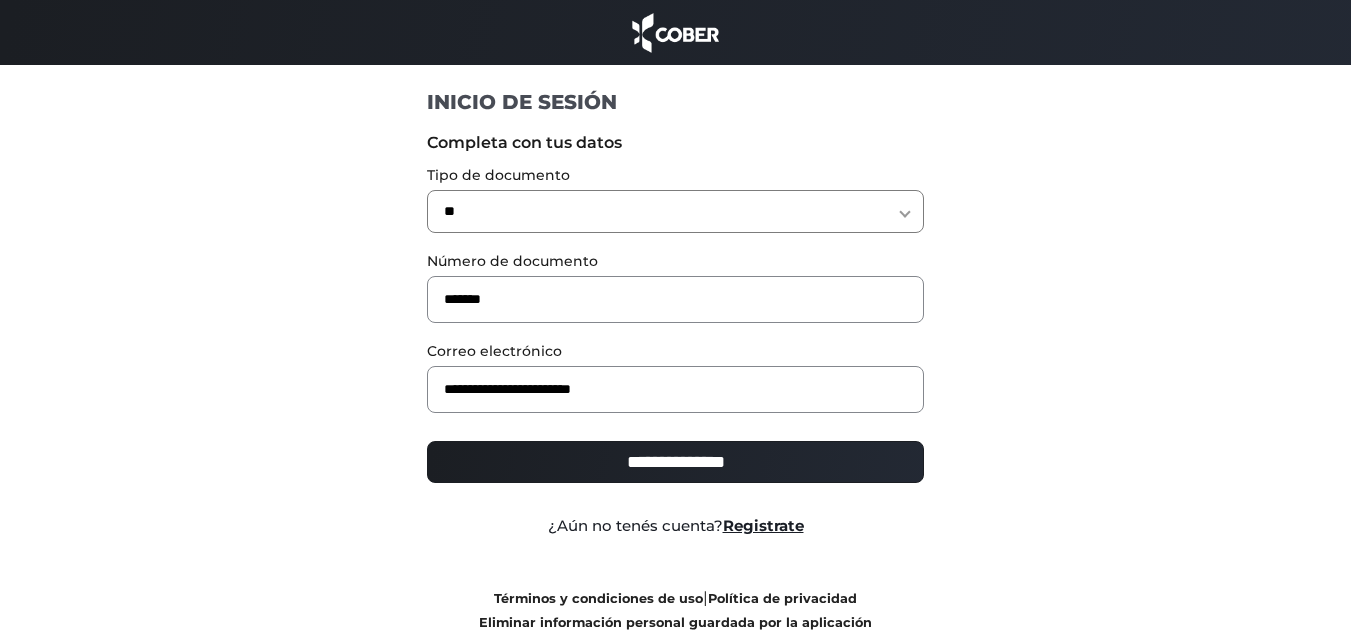 click on "**********" at bounding box center [675, 462] 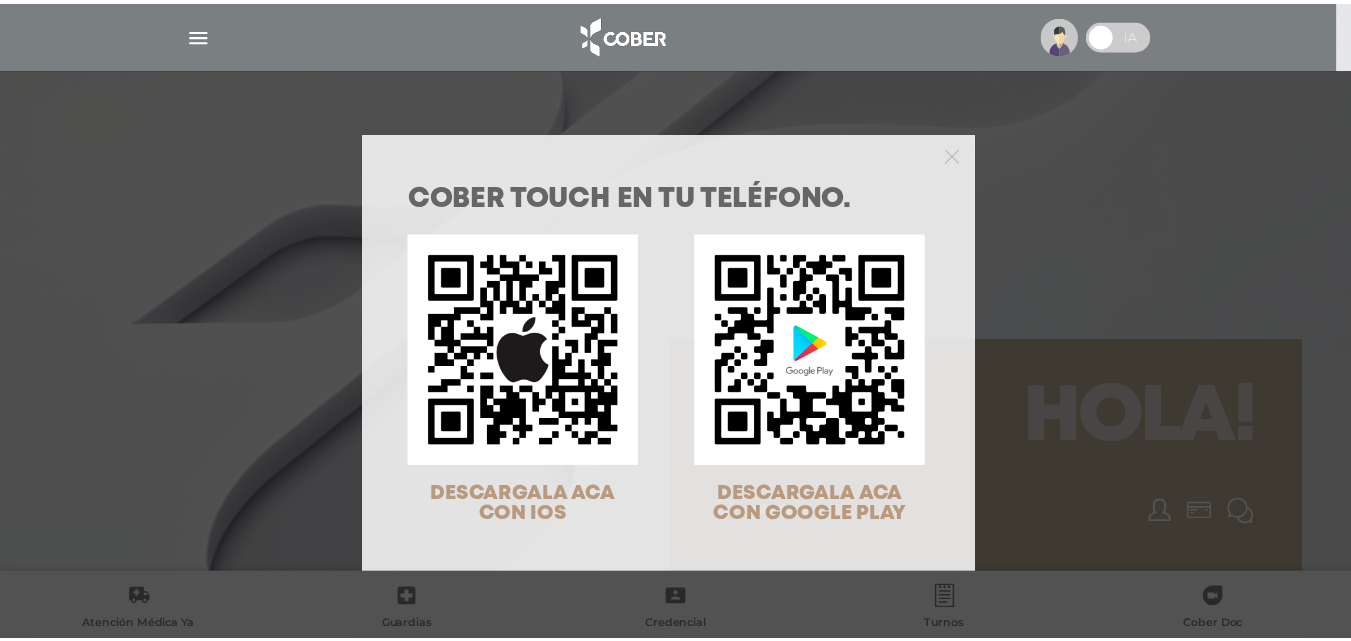 scroll, scrollTop: 0, scrollLeft: 0, axis: both 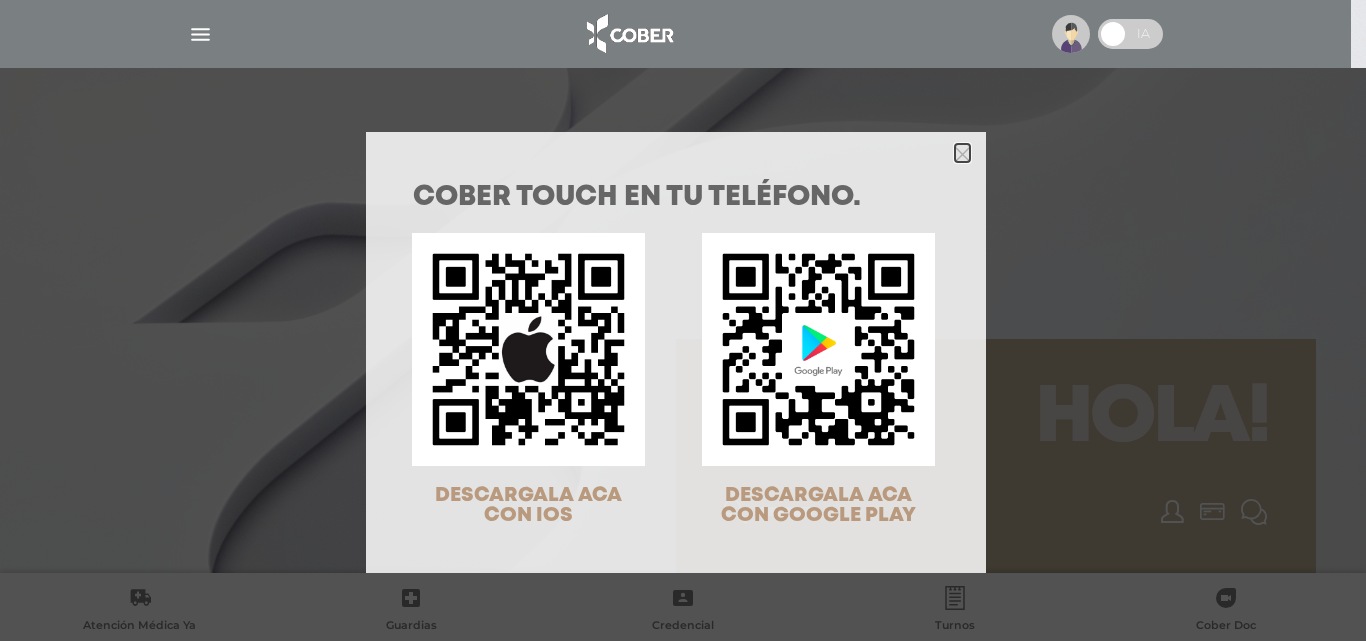 click at bounding box center [962, 154] 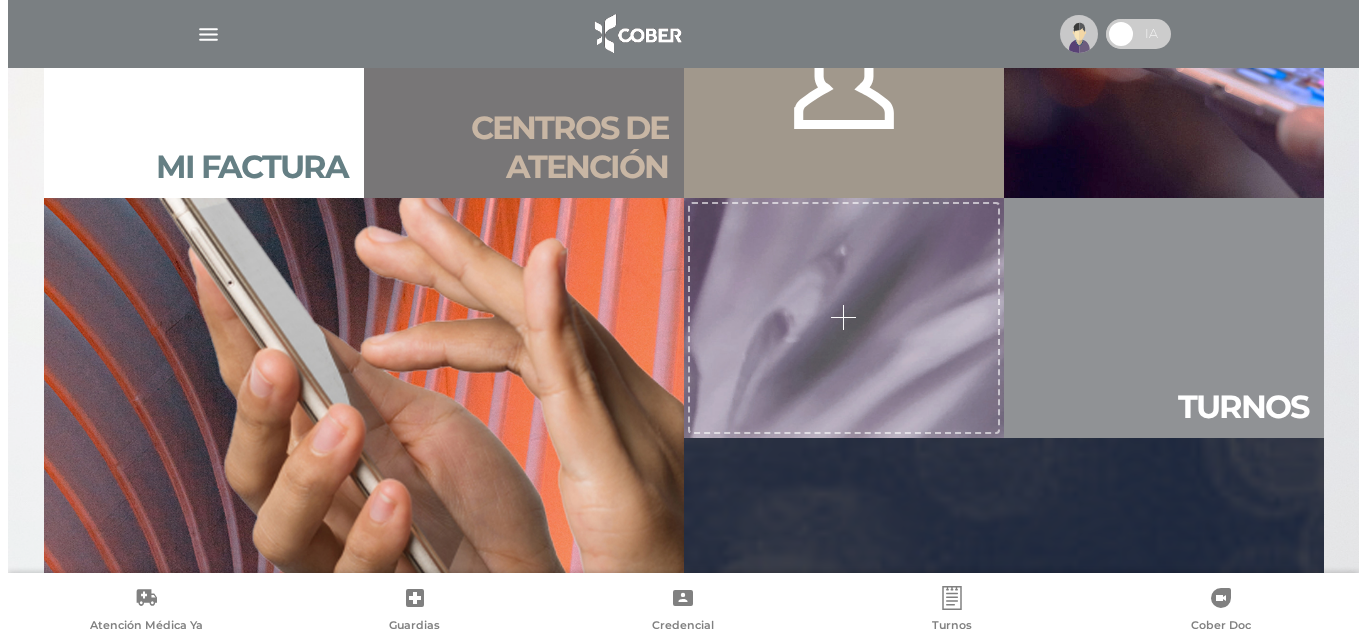 scroll, scrollTop: 1560, scrollLeft: 0, axis: vertical 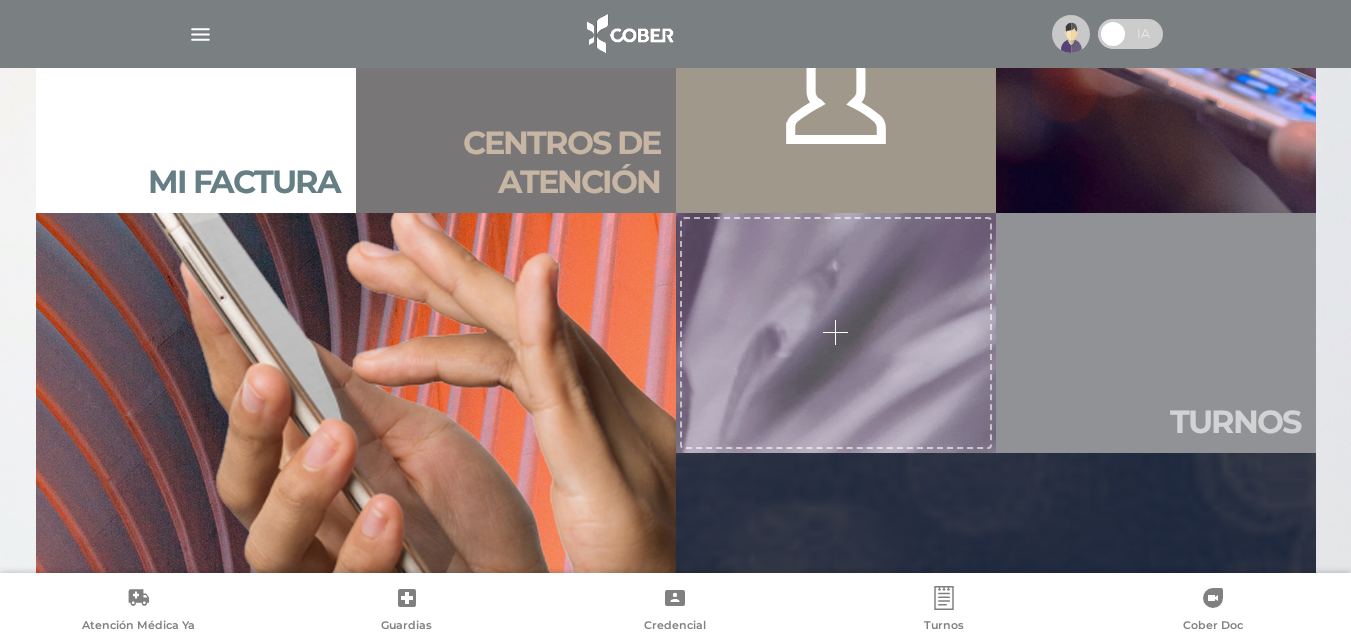 click on "Tur nos" at bounding box center [1156, 333] 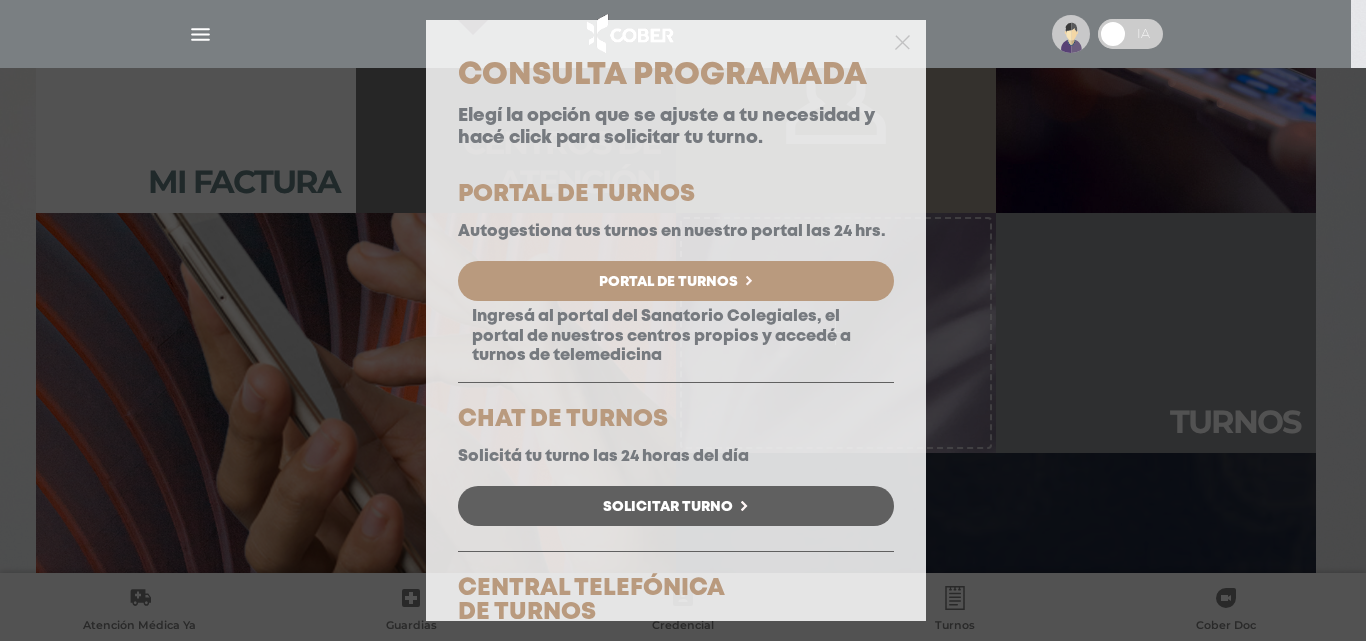 click on "Portal de Turnos" at bounding box center (668, 282) 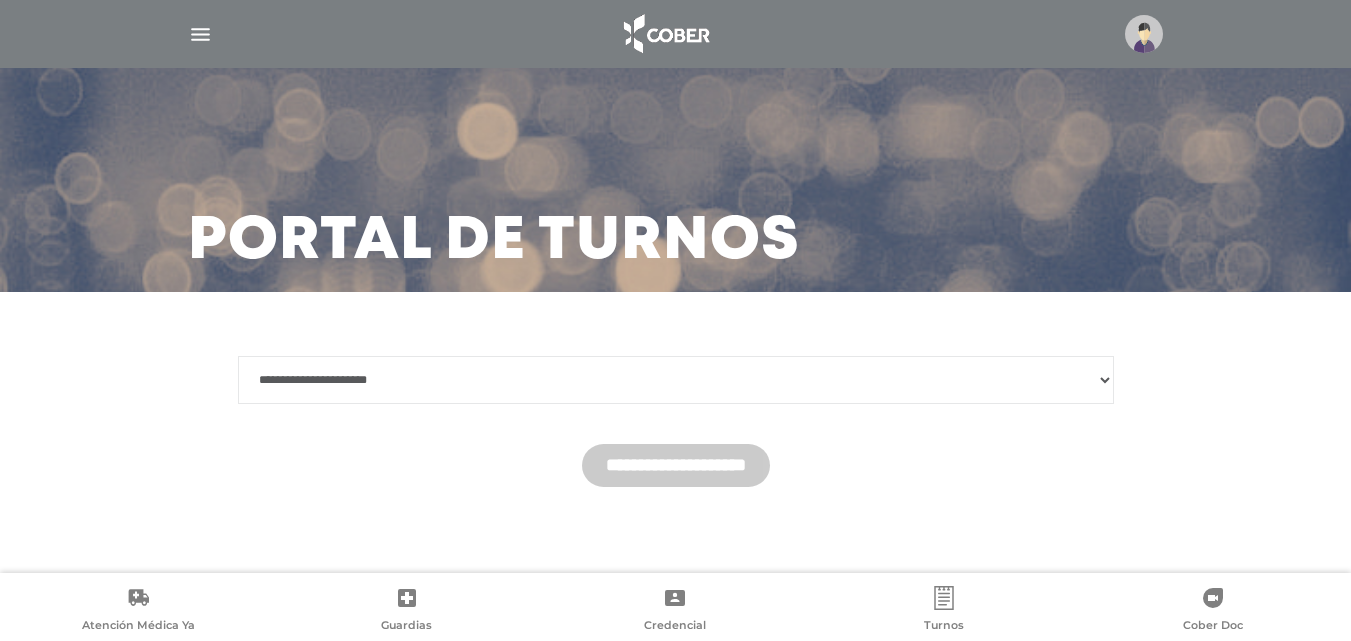 scroll, scrollTop: 18, scrollLeft: 0, axis: vertical 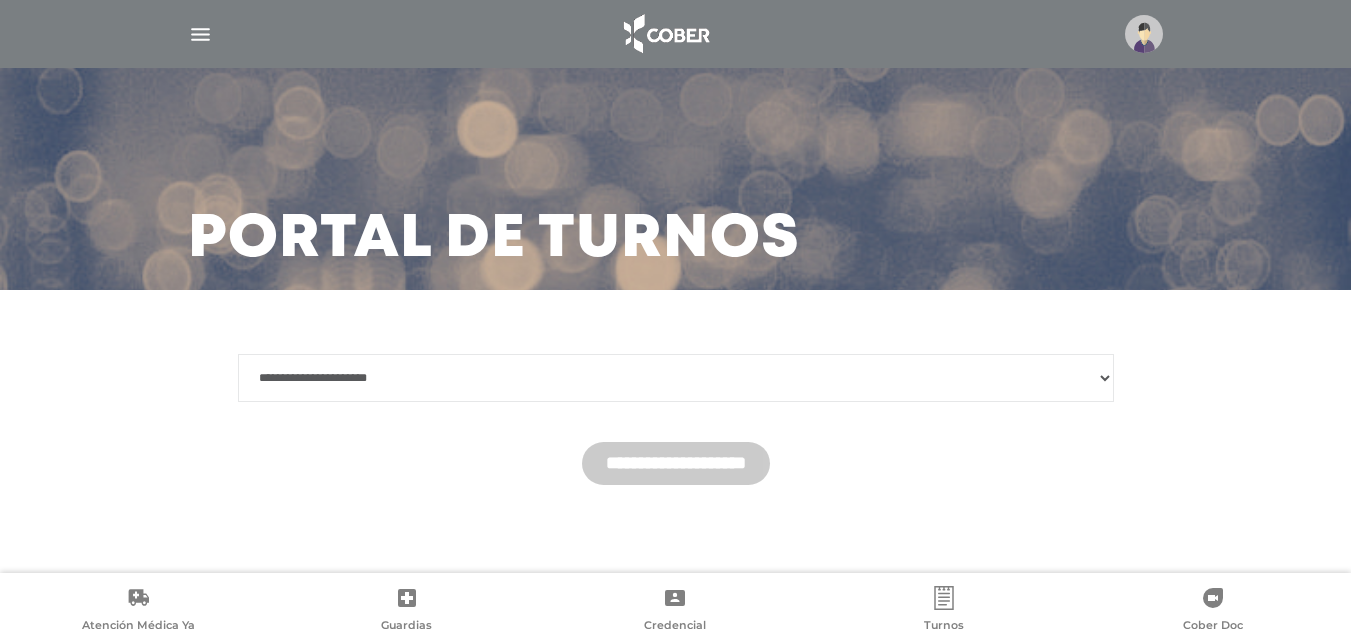 click on "**********" at bounding box center [676, 378] 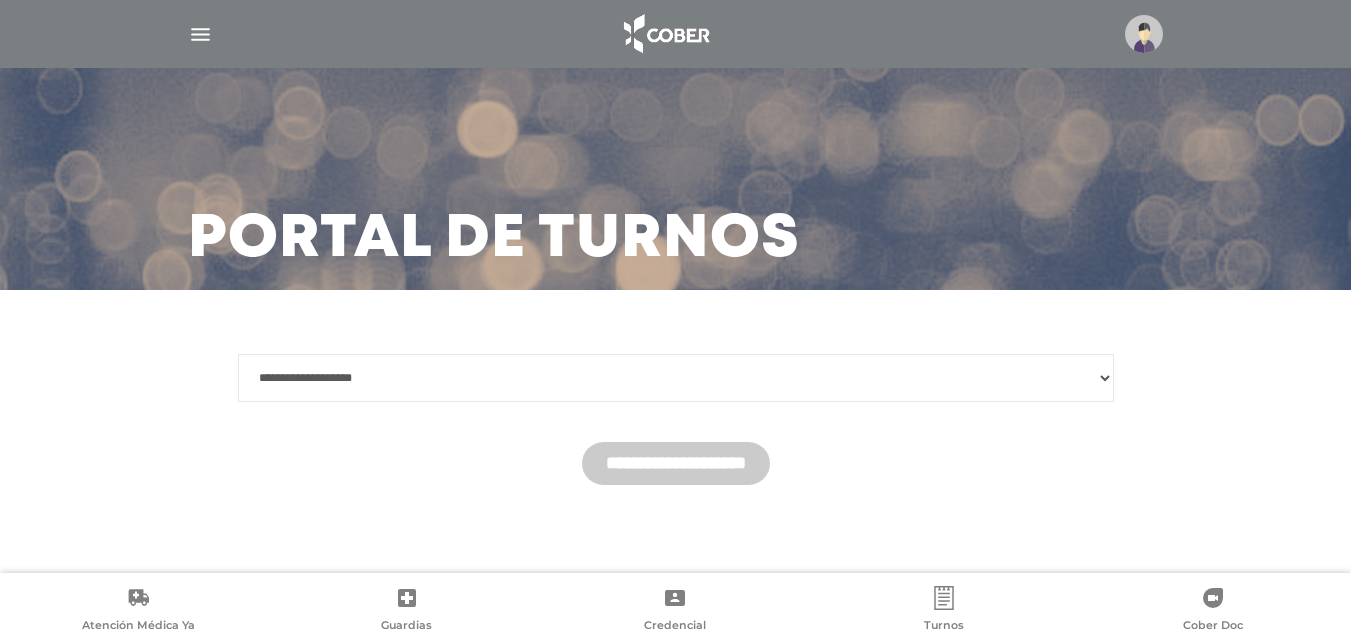 click on "**********" at bounding box center (676, 378) 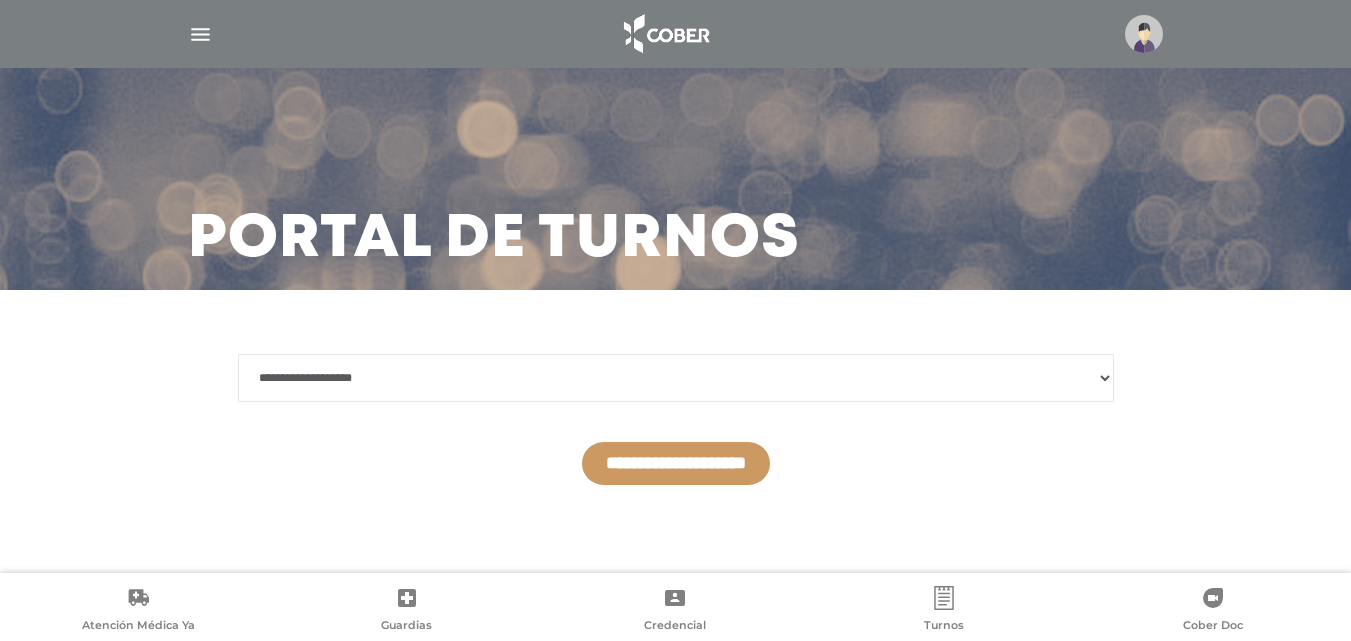 click on "**********" at bounding box center (676, 463) 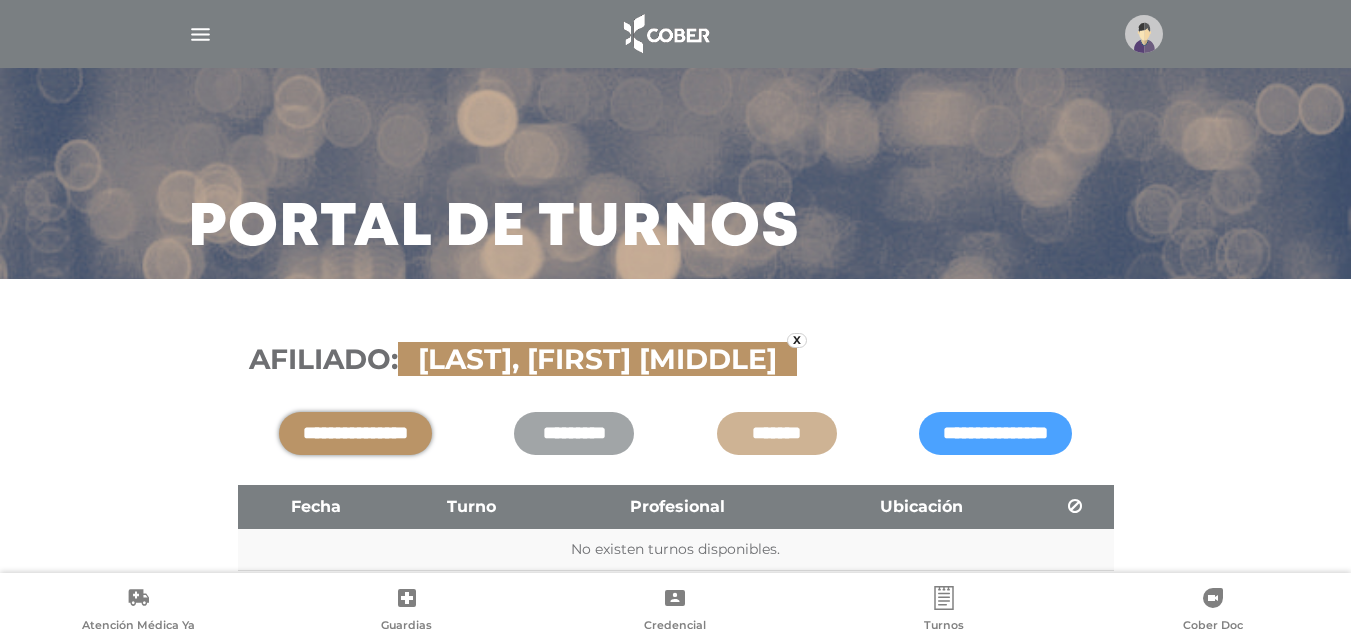 scroll, scrollTop: 115, scrollLeft: 0, axis: vertical 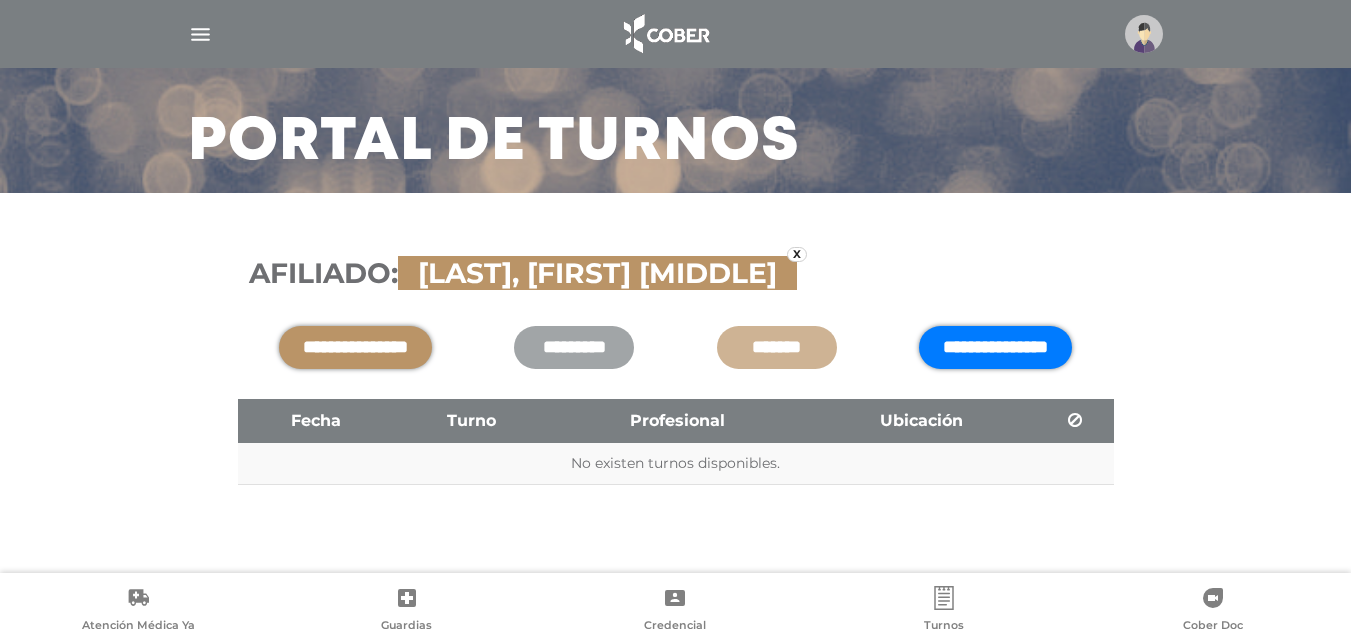 click on "**********" at bounding box center (995, 347) 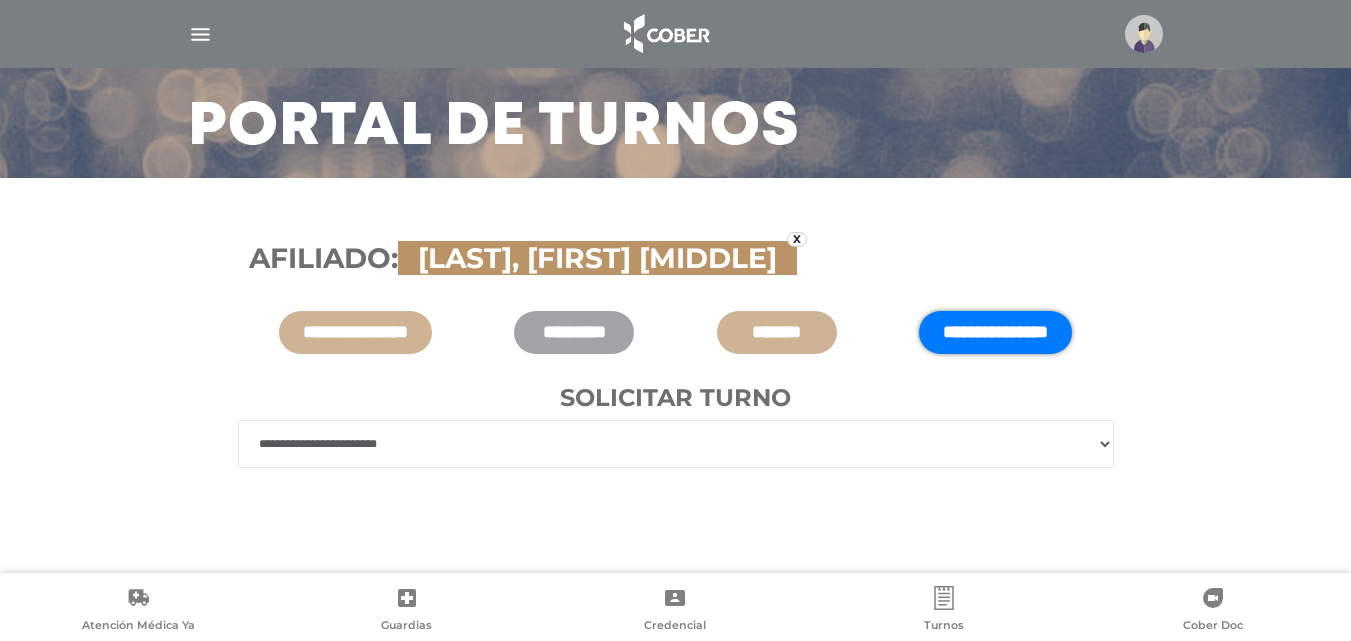 scroll, scrollTop: 137, scrollLeft: 0, axis: vertical 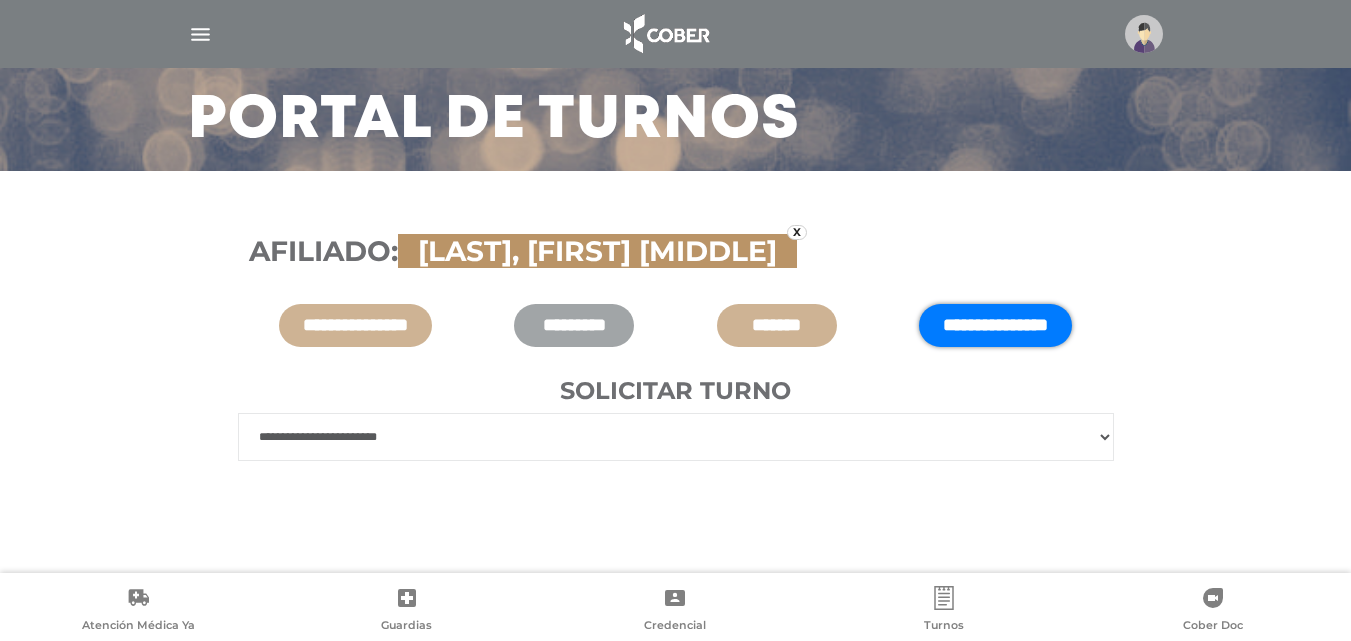 click on "**********" at bounding box center (676, 437) 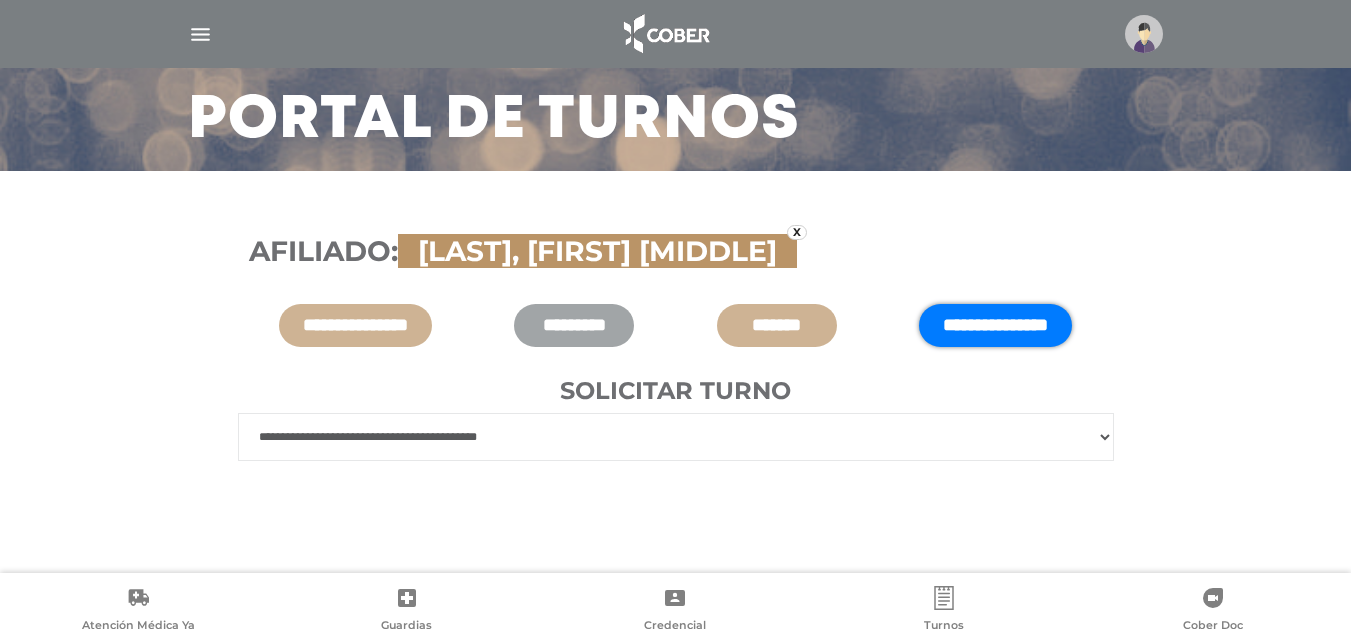 click on "**********" at bounding box center (676, 437) 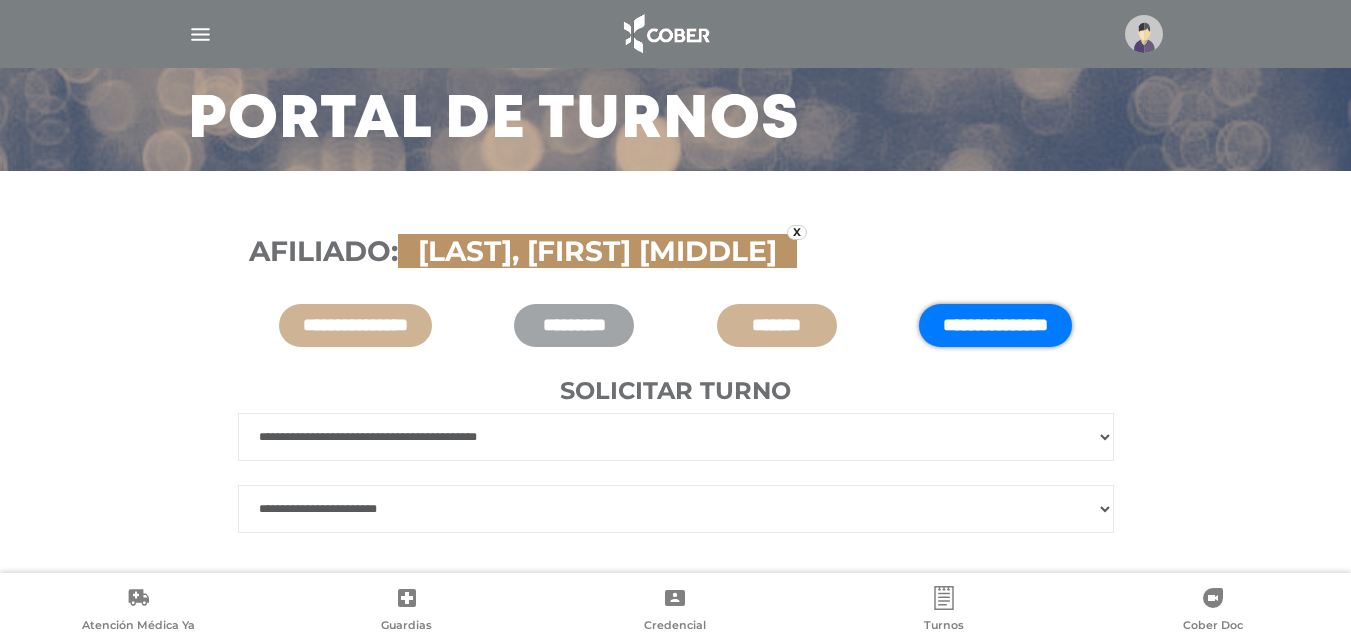 scroll, scrollTop: 185, scrollLeft: 0, axis: vertical 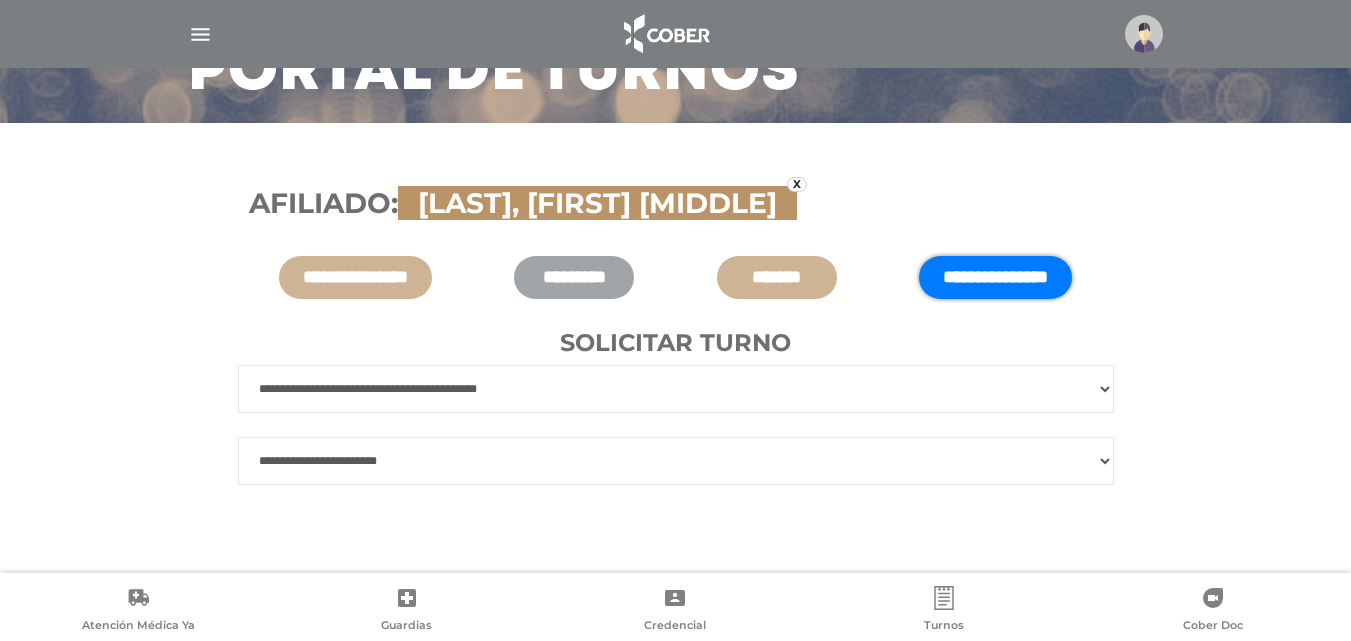 drag, startPoint x: 432, startPoint y: 462, endPoint x: 442, endPoint y: 460, distance: 10.198039 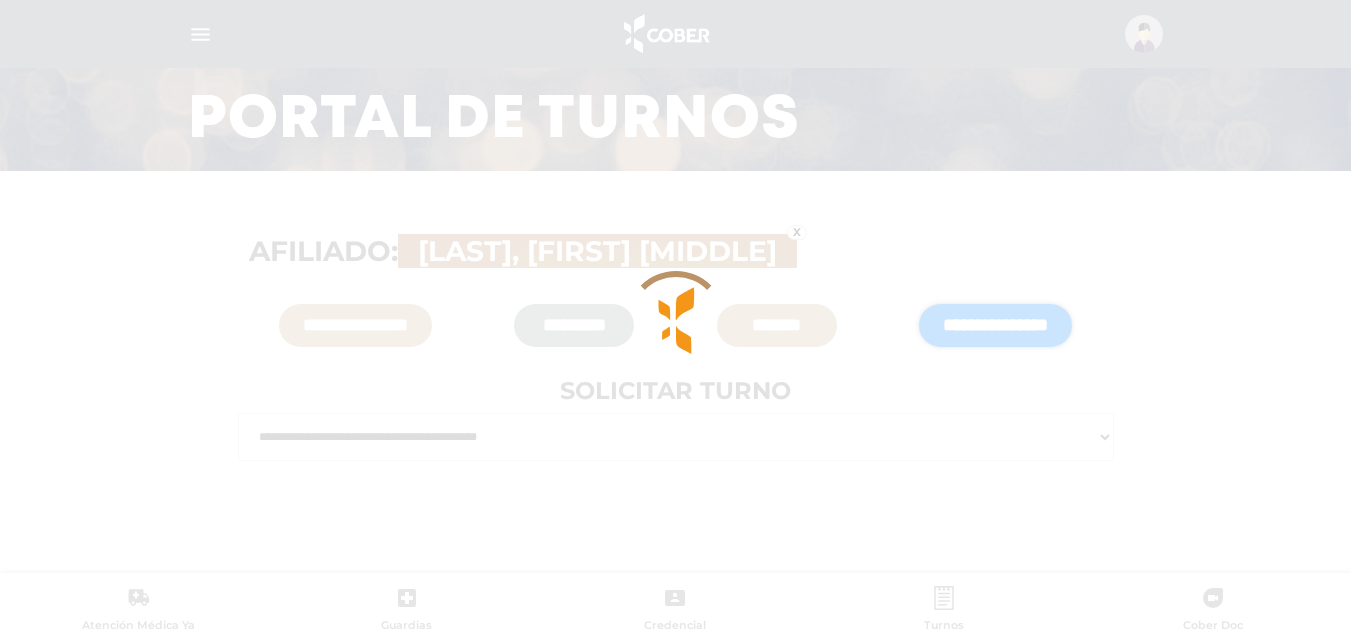 scroll, scrollTop: 185, scrollLeft: 0, axis: vertical 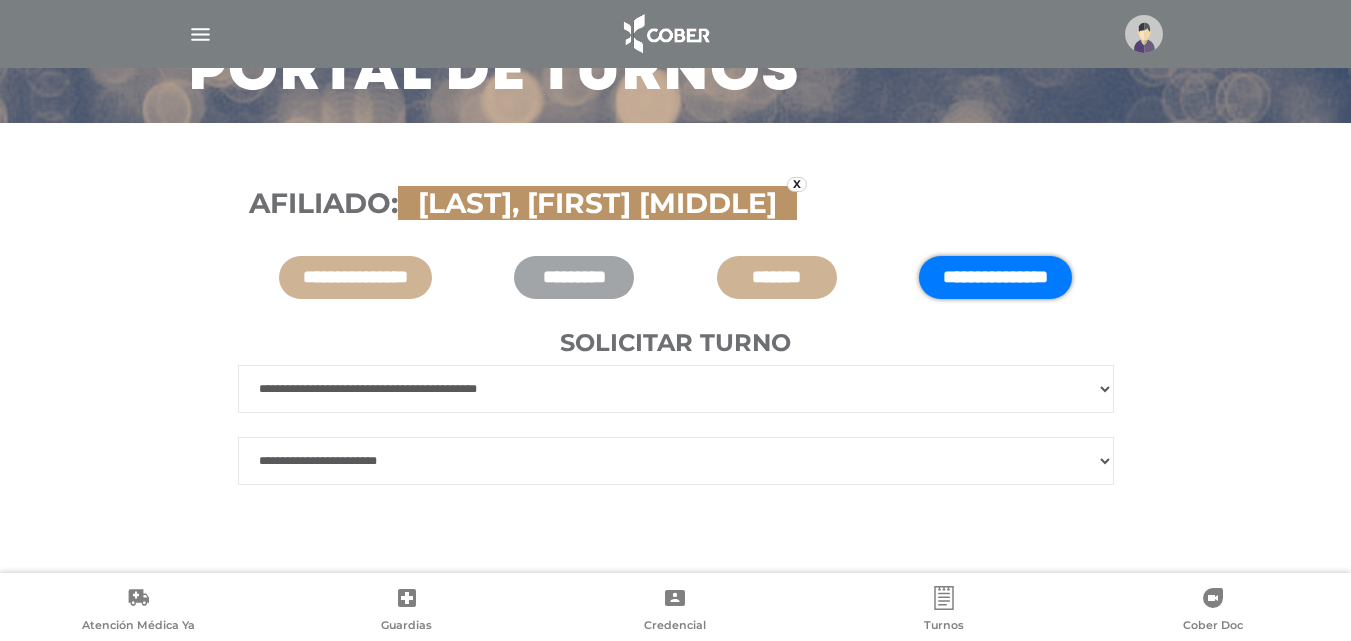 click on "**********" at bounding box center [676, 461] 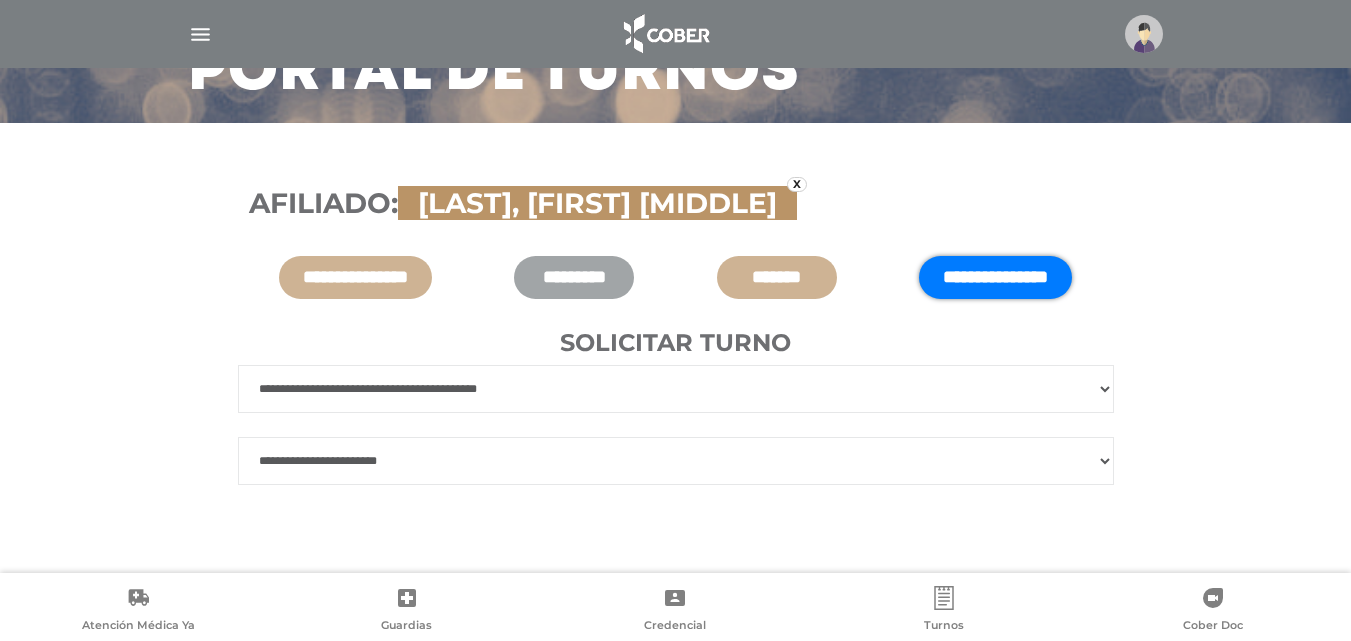 select on "******" 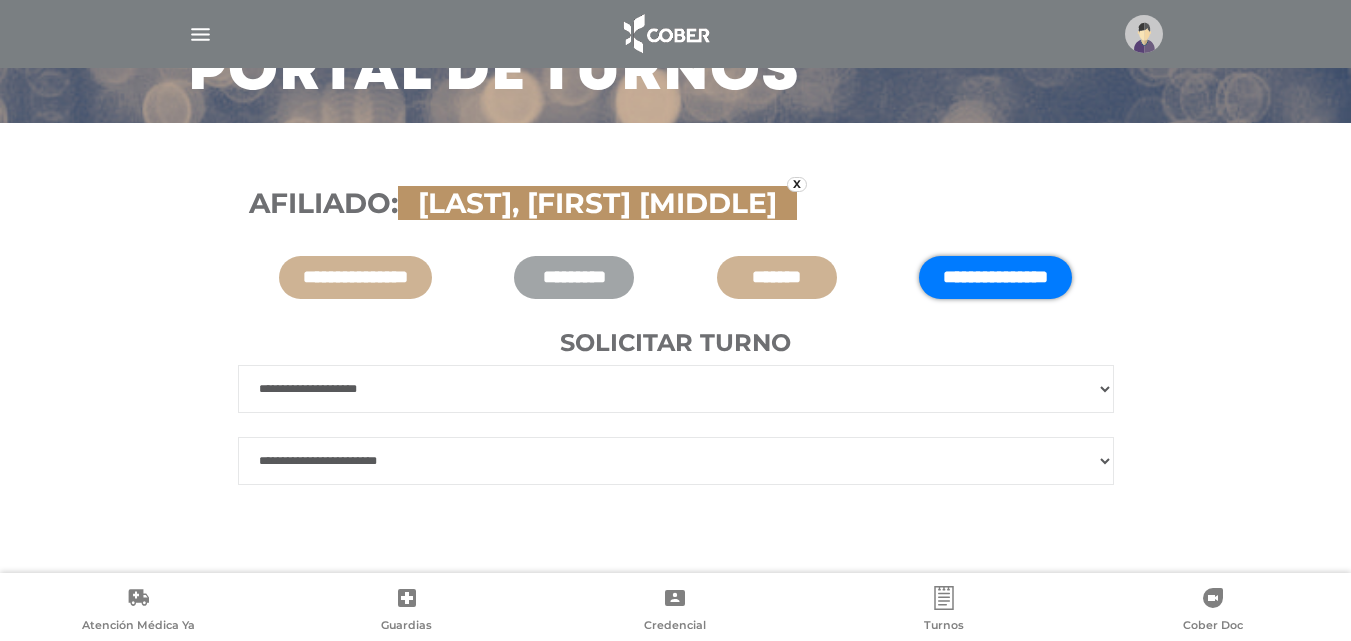 click on "**********" at bounding box center [676, 389] 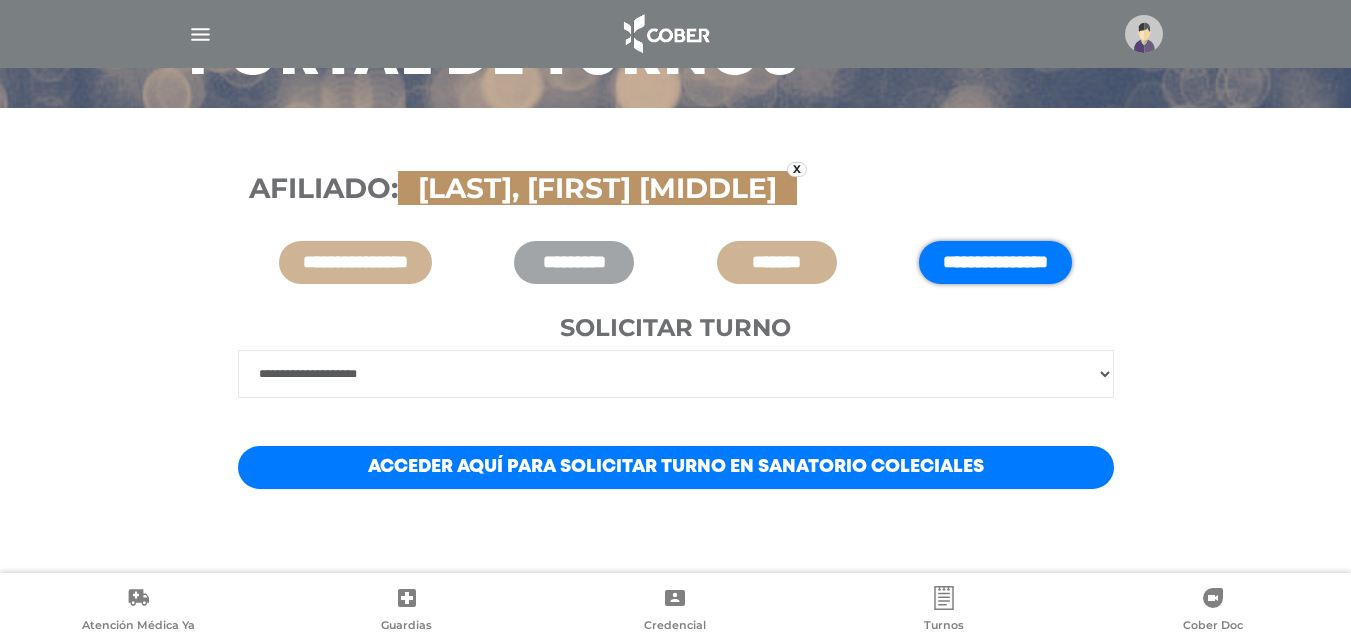 scroll, scrollTop: 204, scrollLeft: 0, axis: vertical 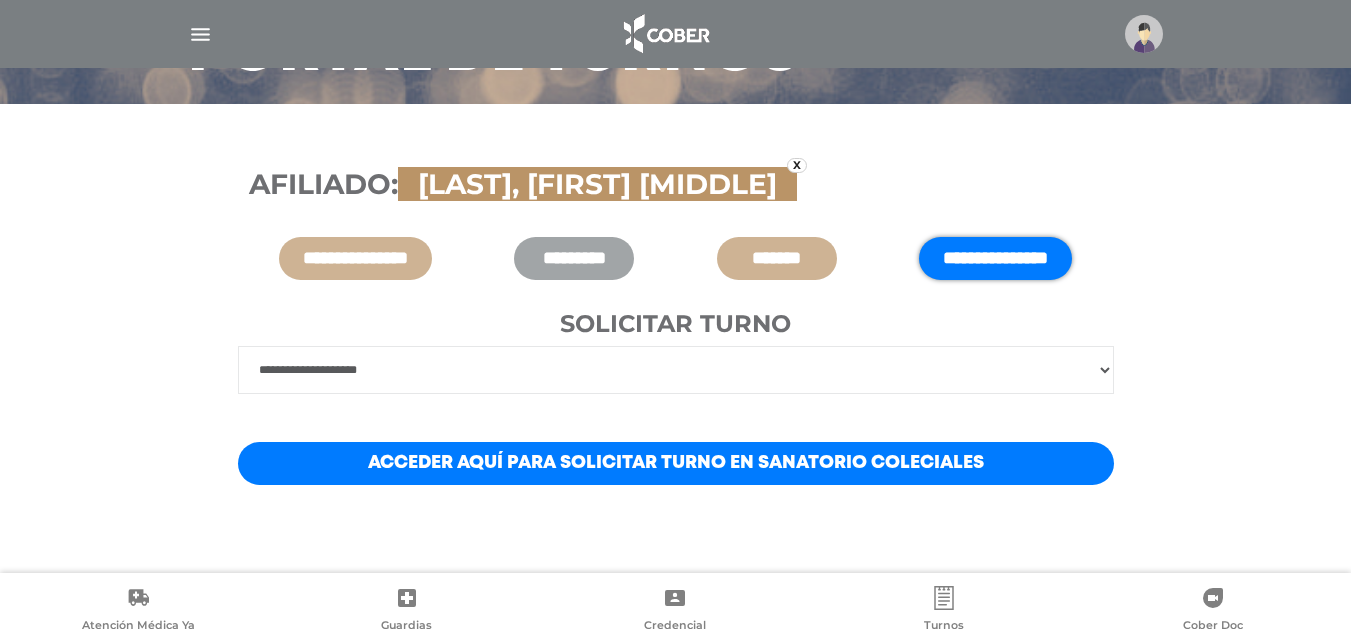click on "Acceder aquí para solicitar turno en Sanatorio Coleciales" at bounding box center [676, 463] 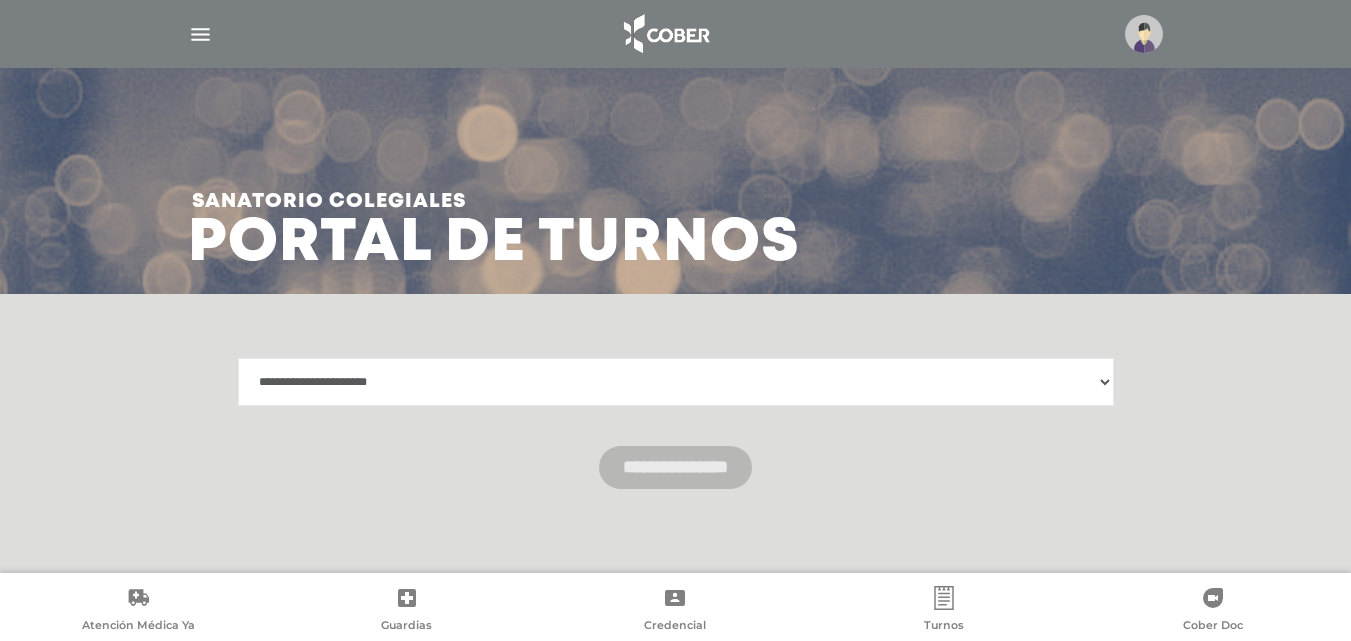 scroll, scrollTop: 18, scrollLeft: 0, axis: vertical 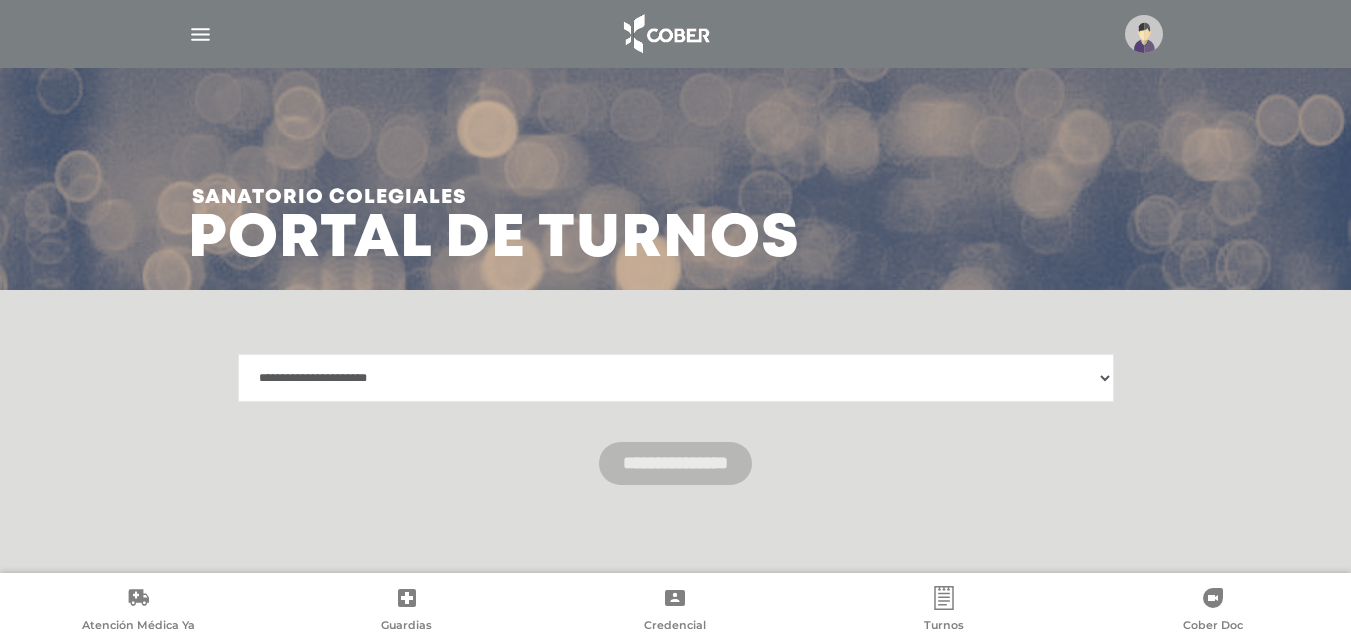 click on "**********" at bounding box center [676, 378] 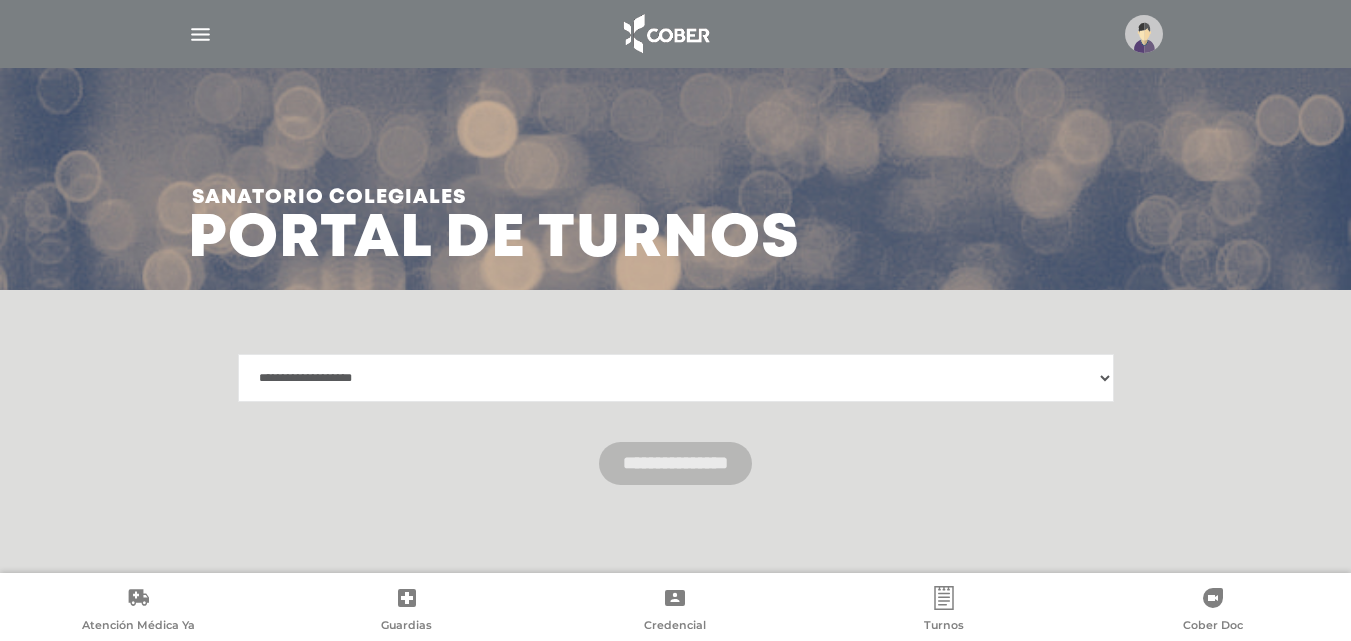 click on "**********" at bounding box center [676, 378] 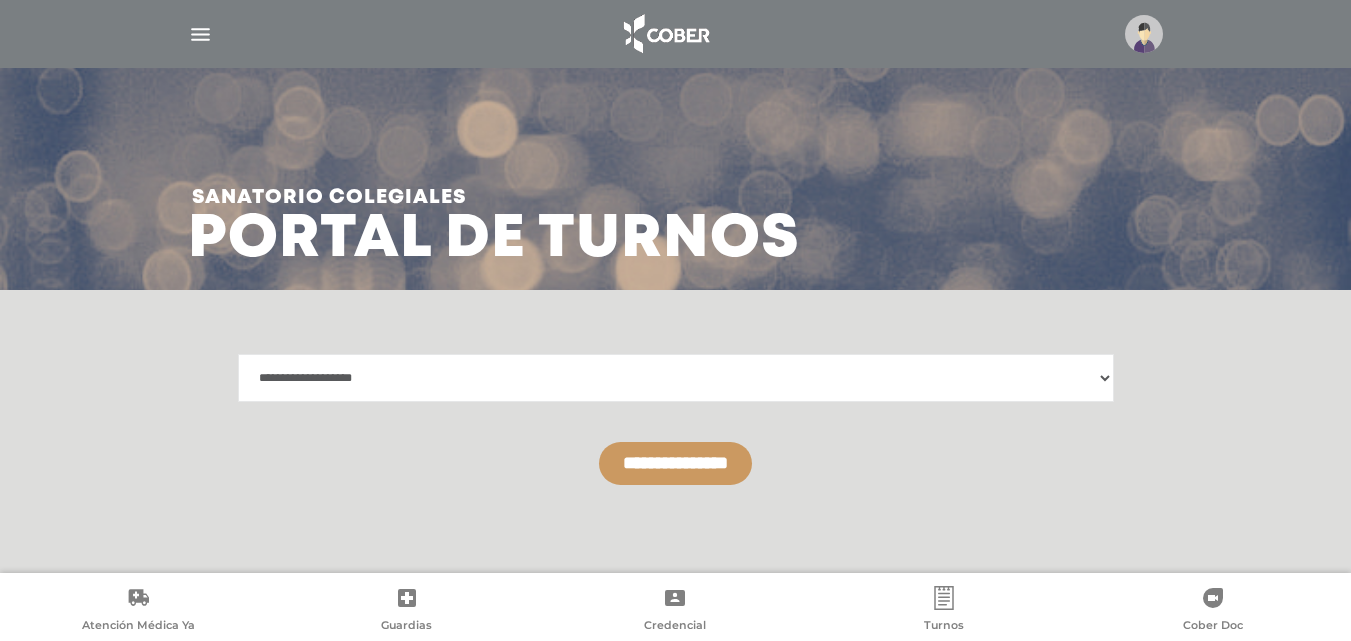 click on "**********" at bounding box center (675, 463) 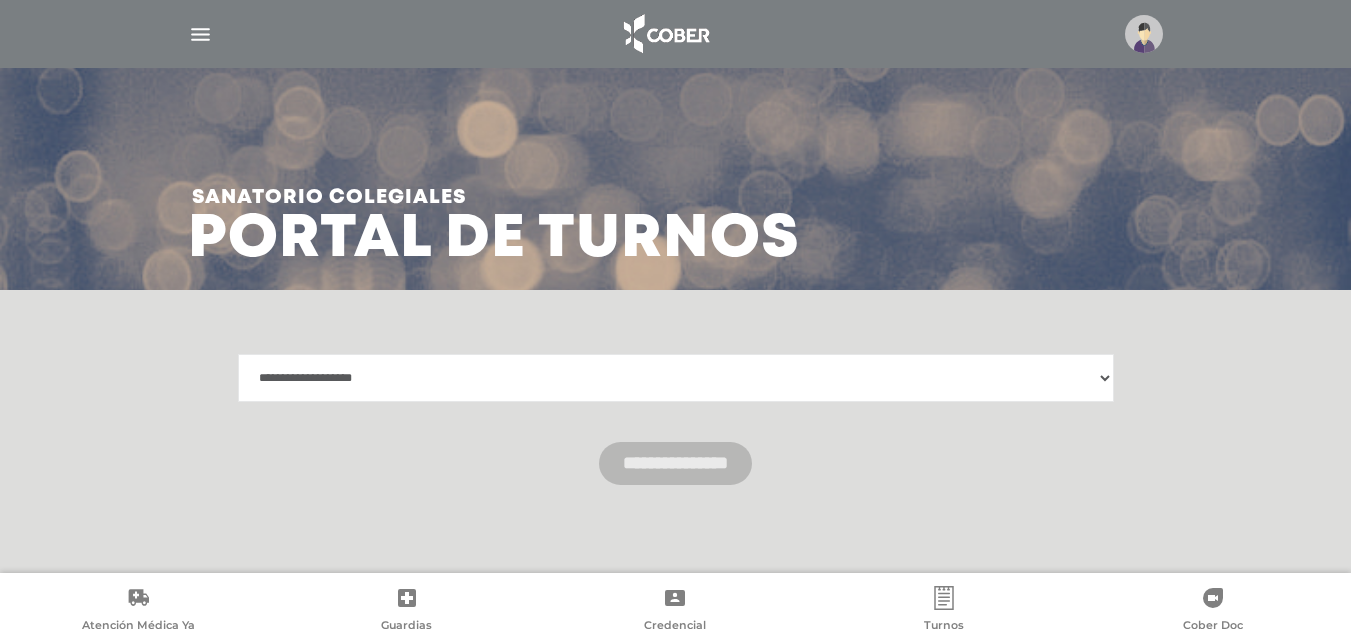 click at bounding box center [200, 34] 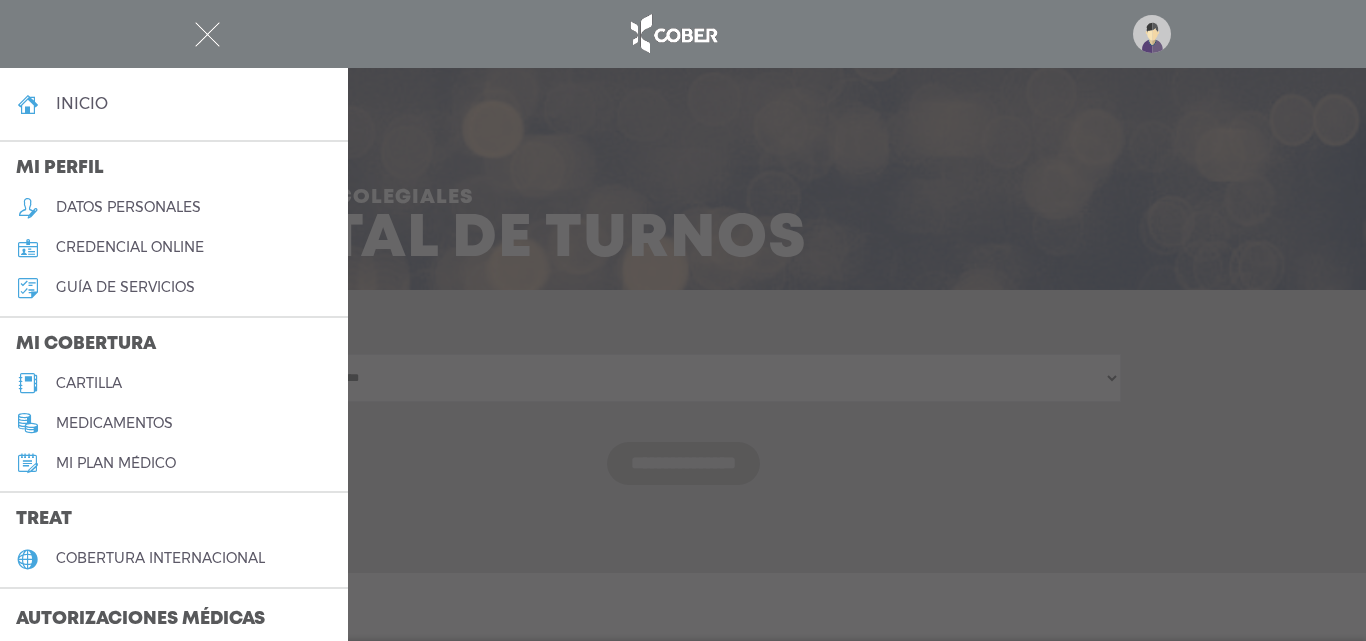 click on "cartilla" at bounding box center (89, 383) 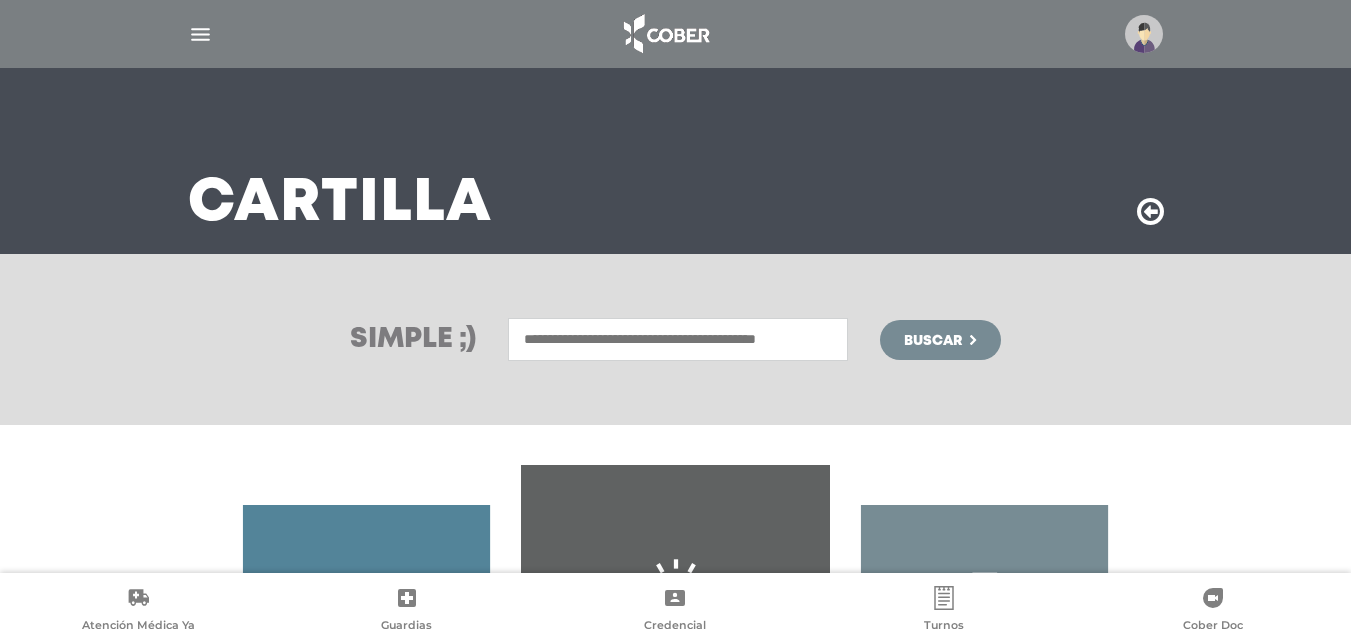 scroll, scrollTop: 386, scrollLeft: 0, axis: vertical 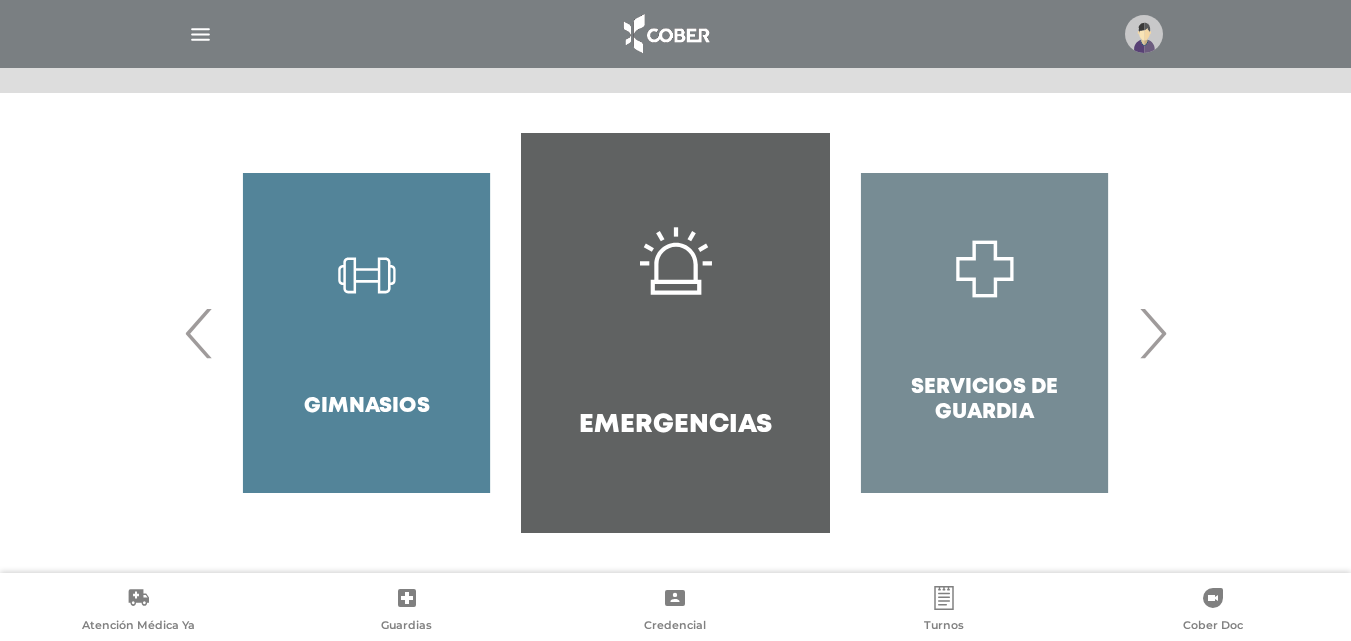 click on "›" at bounding box center (1152, 333) 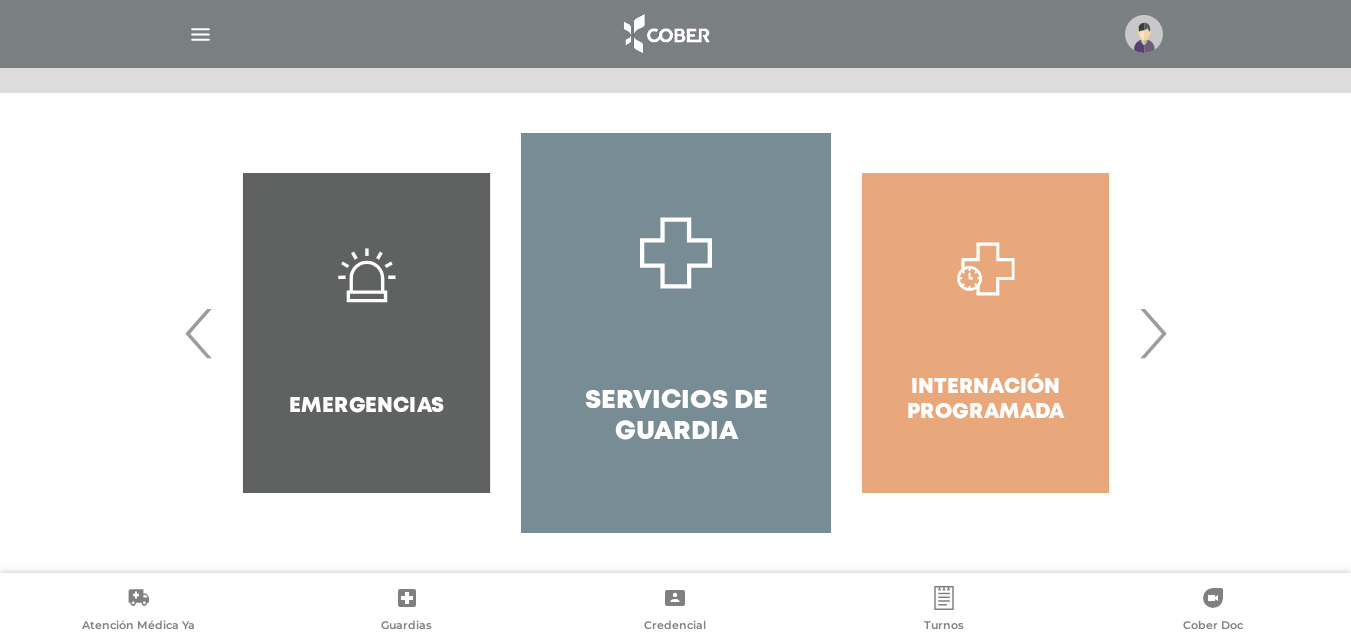 click on "›" at bounding box center [1152, 333] 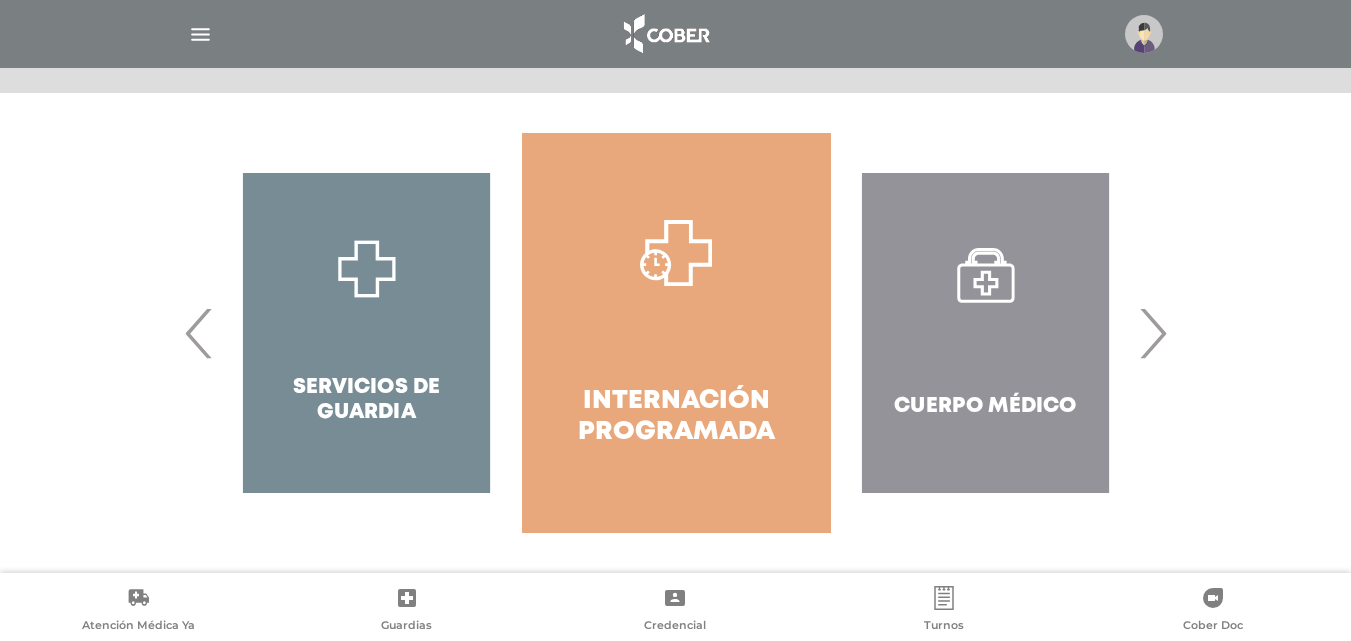 click on "›" at bounding box center (1152, 333) 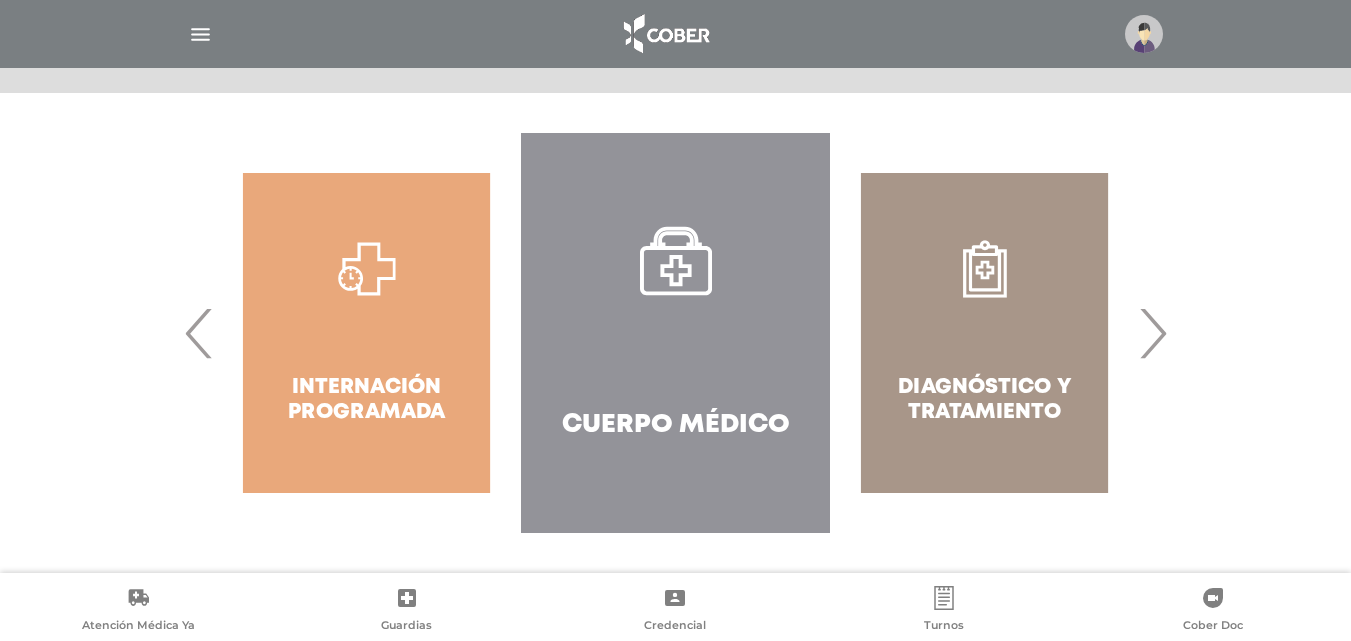 click on "›" at bounding box center (1152, 333) 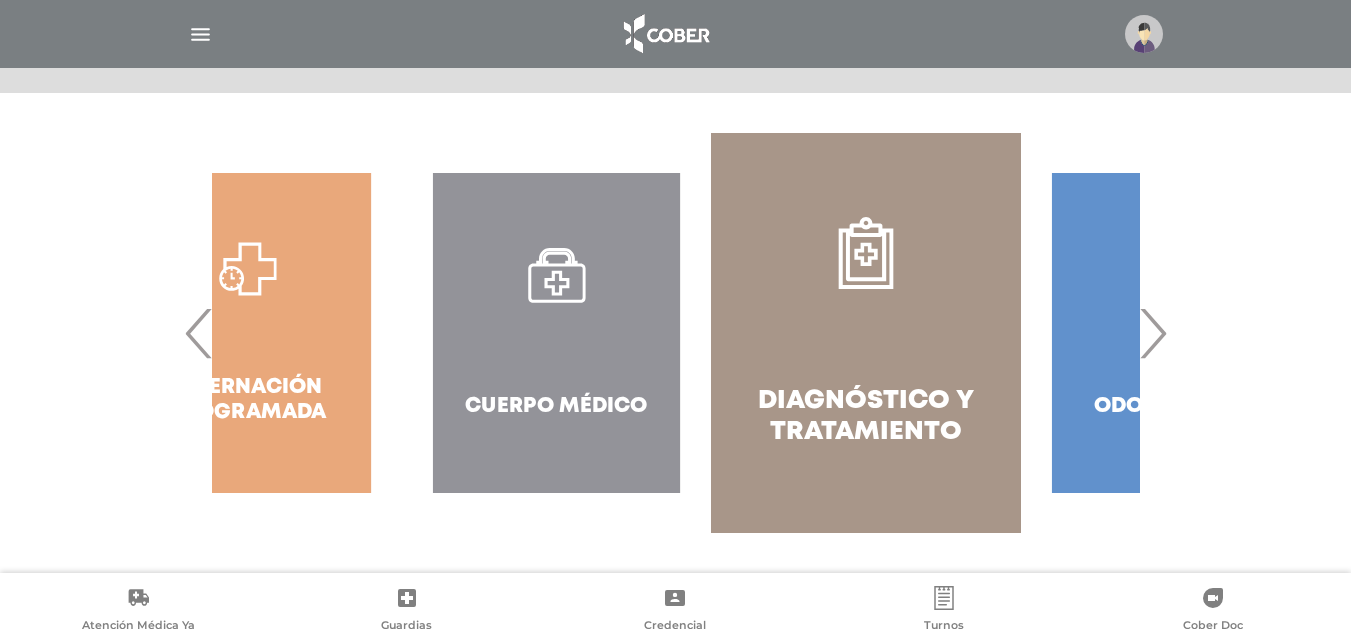 drag, startPoint x: 431, startPoint y: 338, endPoint x: 621, endPoint y: 341, distance: 190.02368 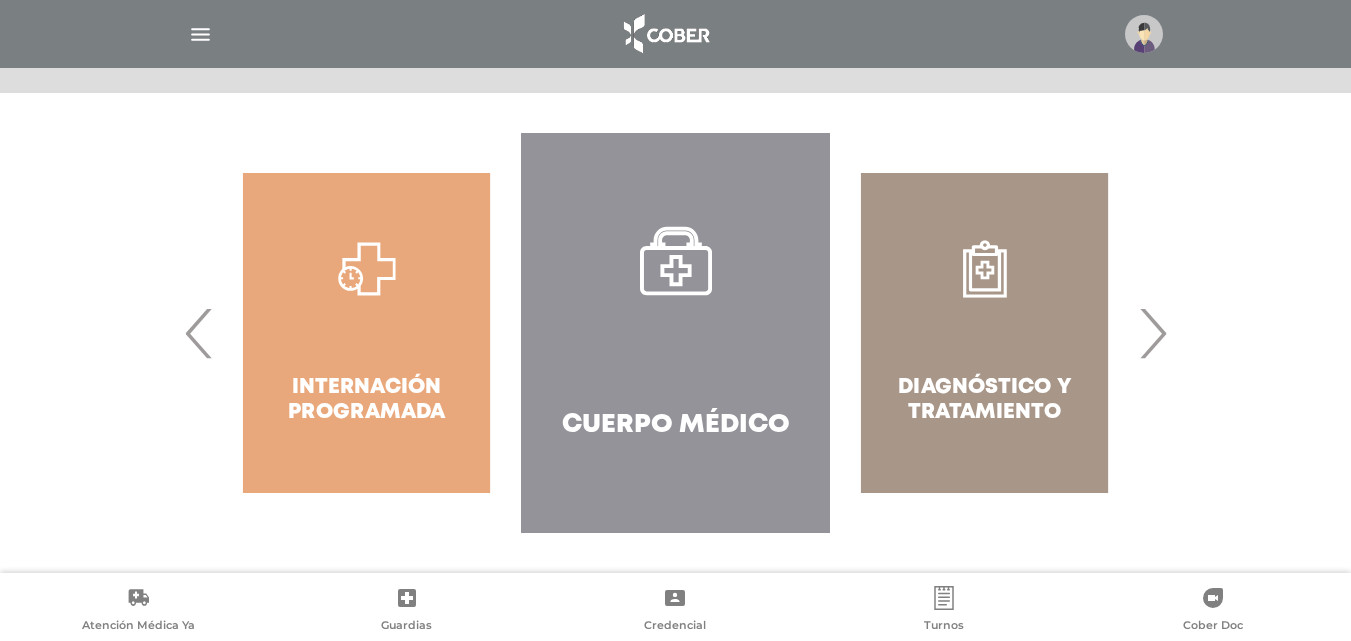 click on "Cuerpo Médico" at bounding box center (675, 333) 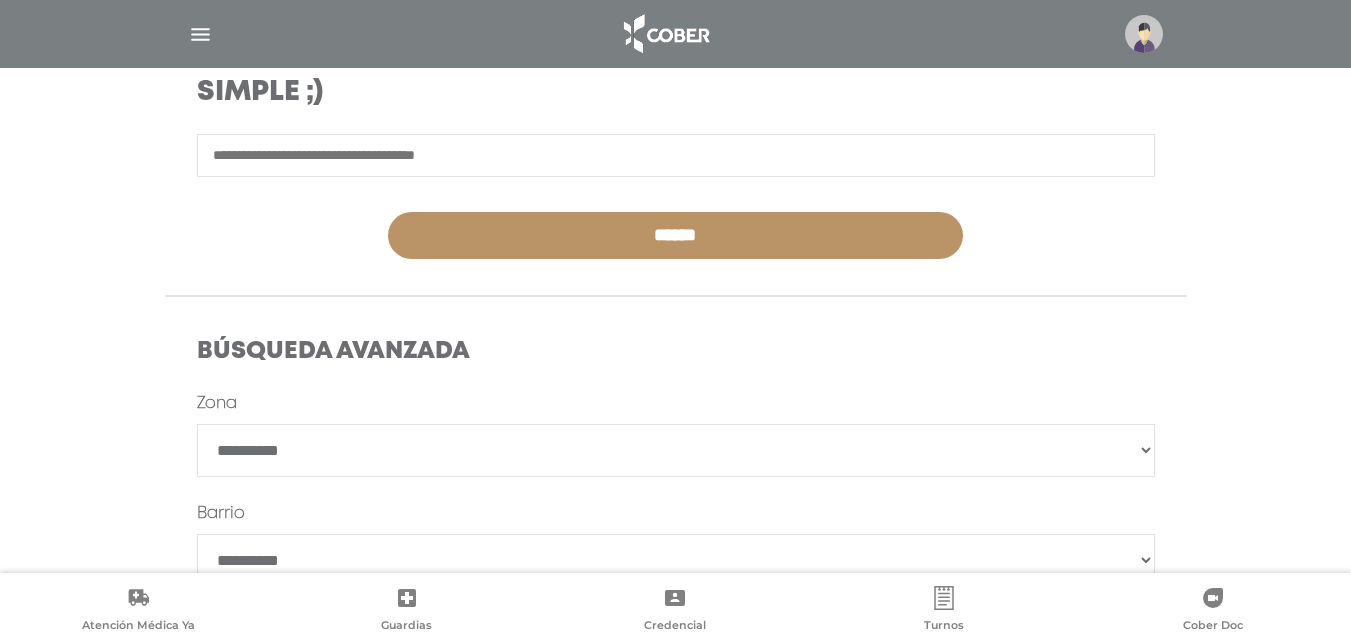 scroll, scrollTop: 600, scrollLeft: 0, axis: vertical 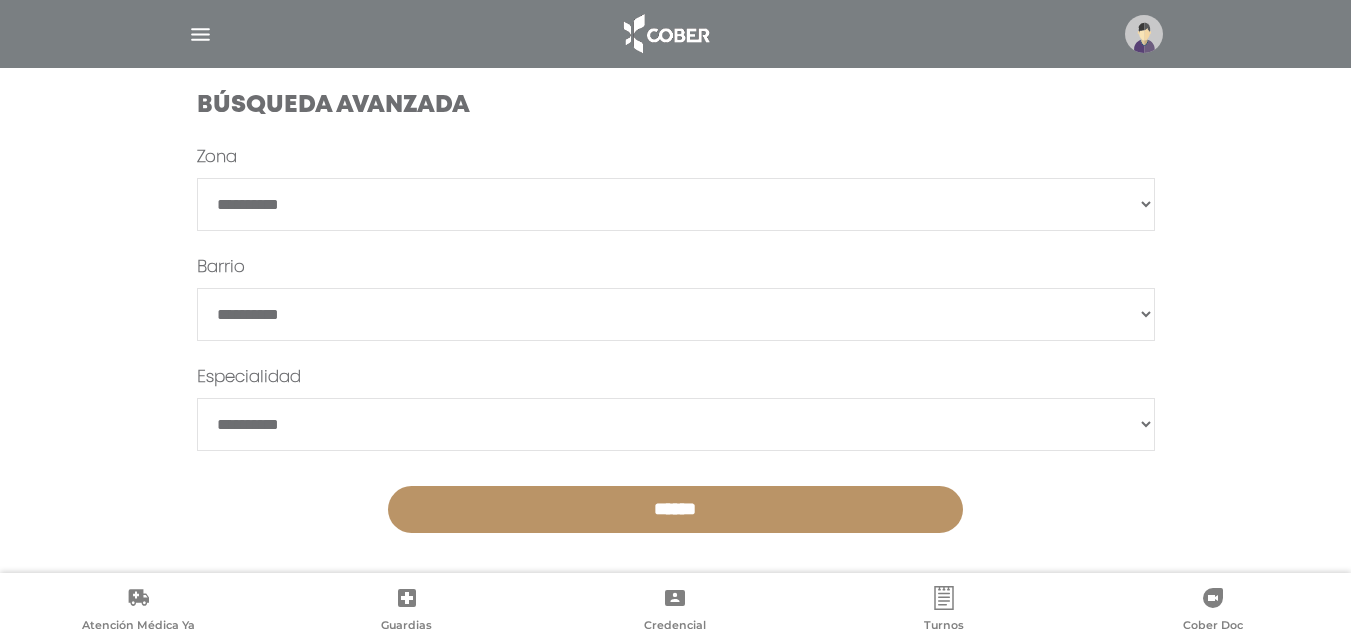 click on "**********" at bounding box center (676, 204) 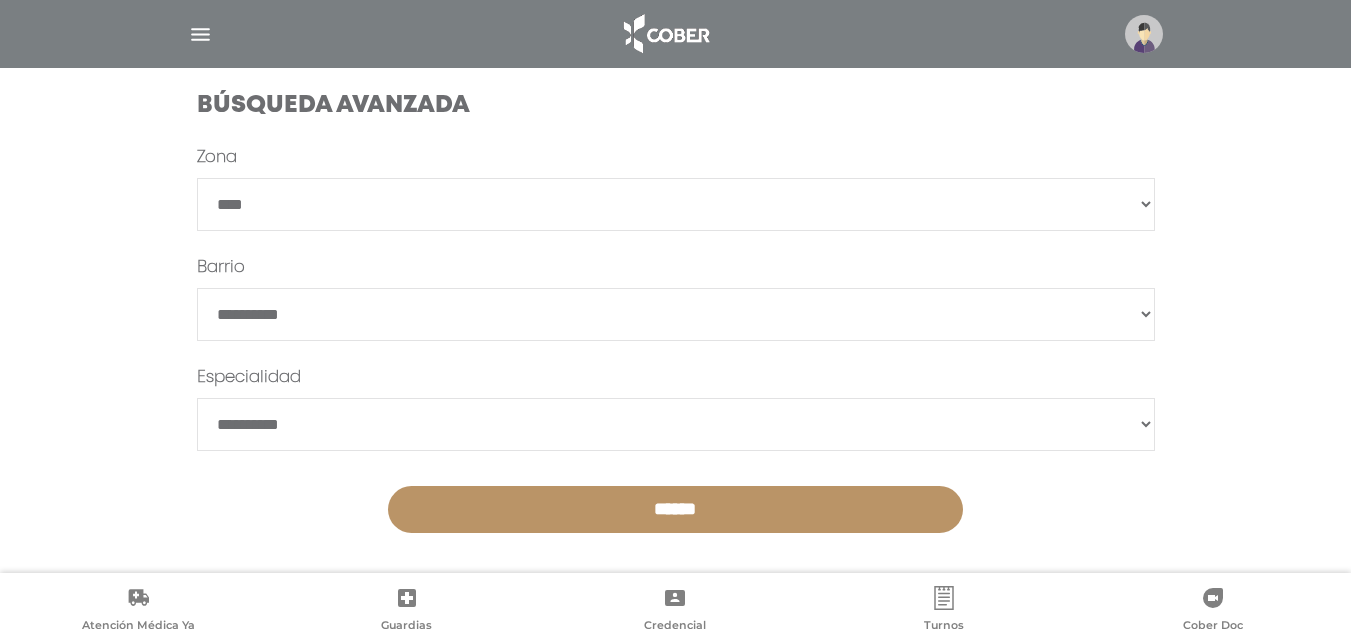 click on "**********" at bounding box center [676, 204] 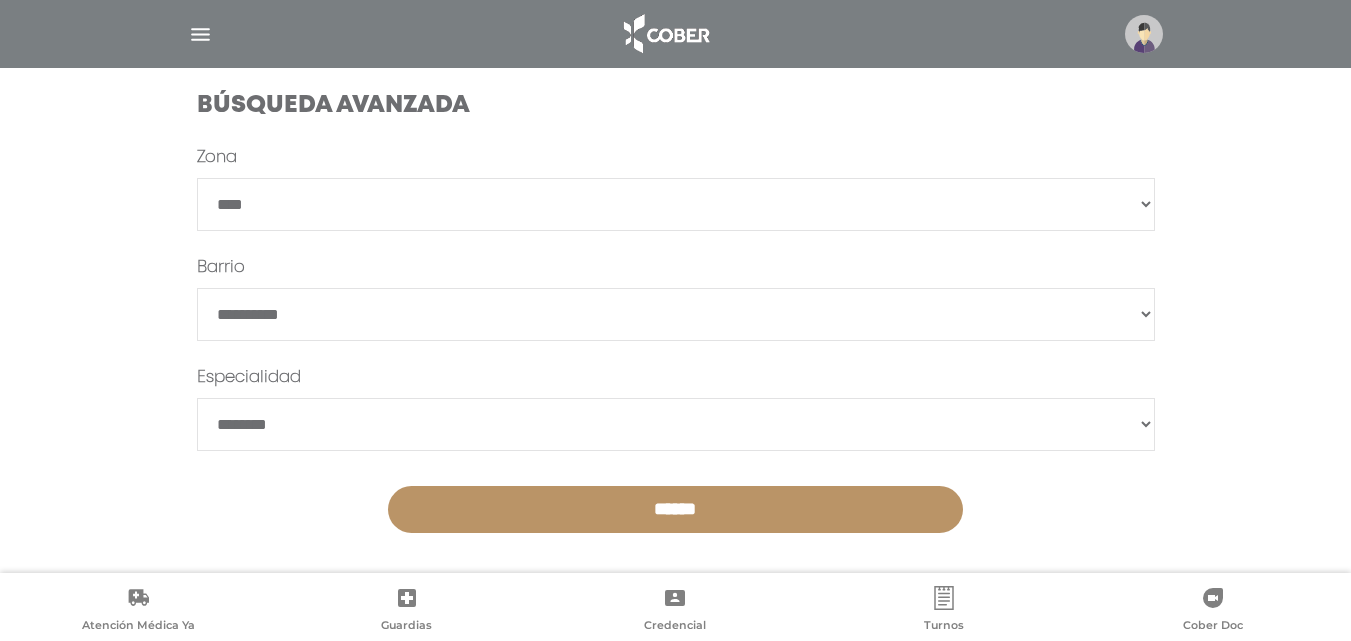 click on "**********" at bounding box center (676, 424) 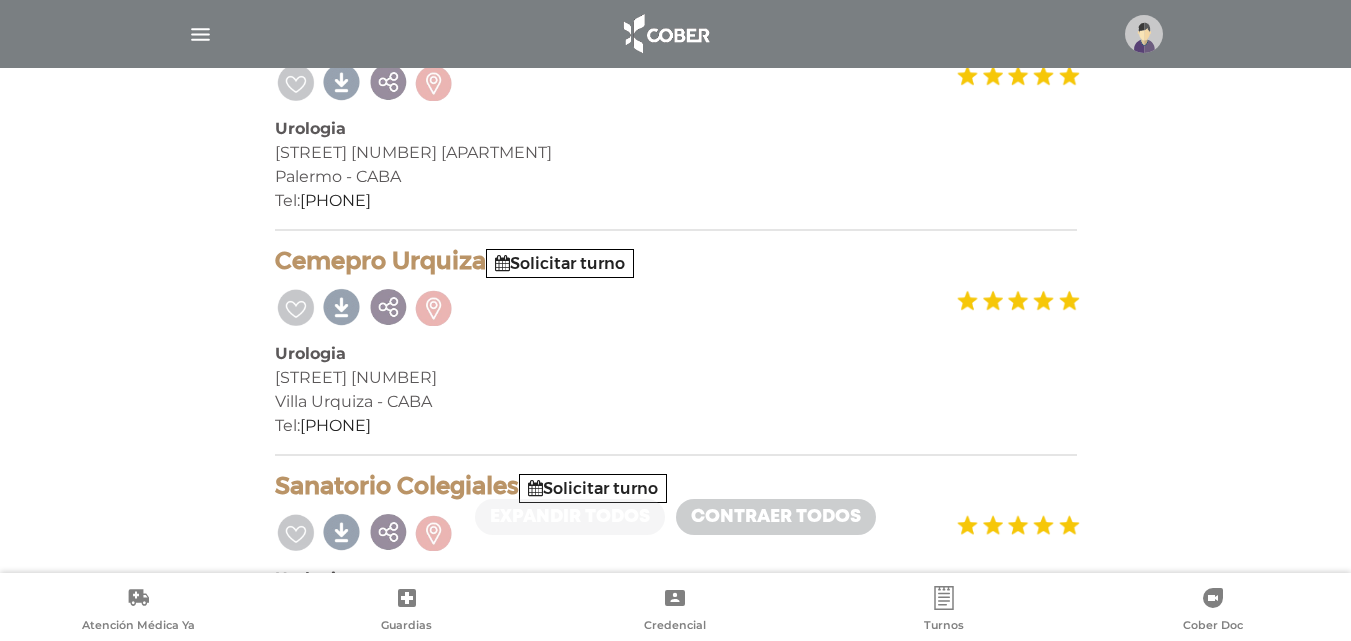 scroll, scrollTop: 800, scrollLeft: 0, axis: vertical 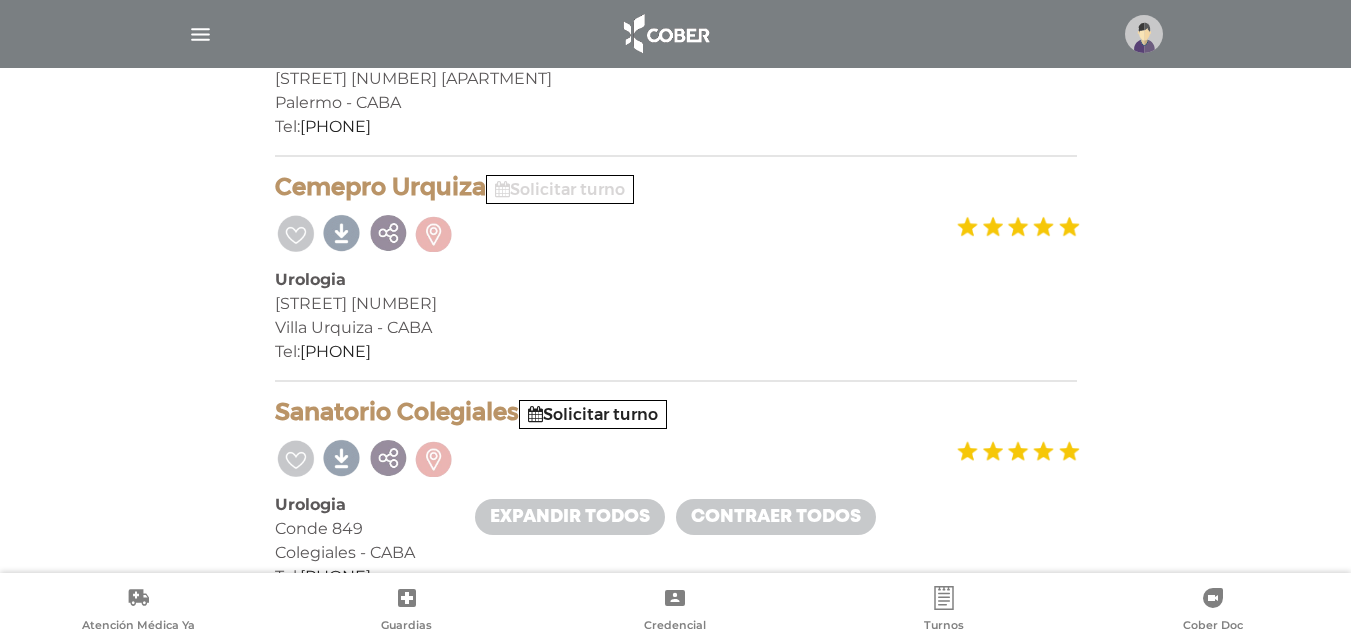 click on "Solicitar turno" at bounding box center [560, 189] 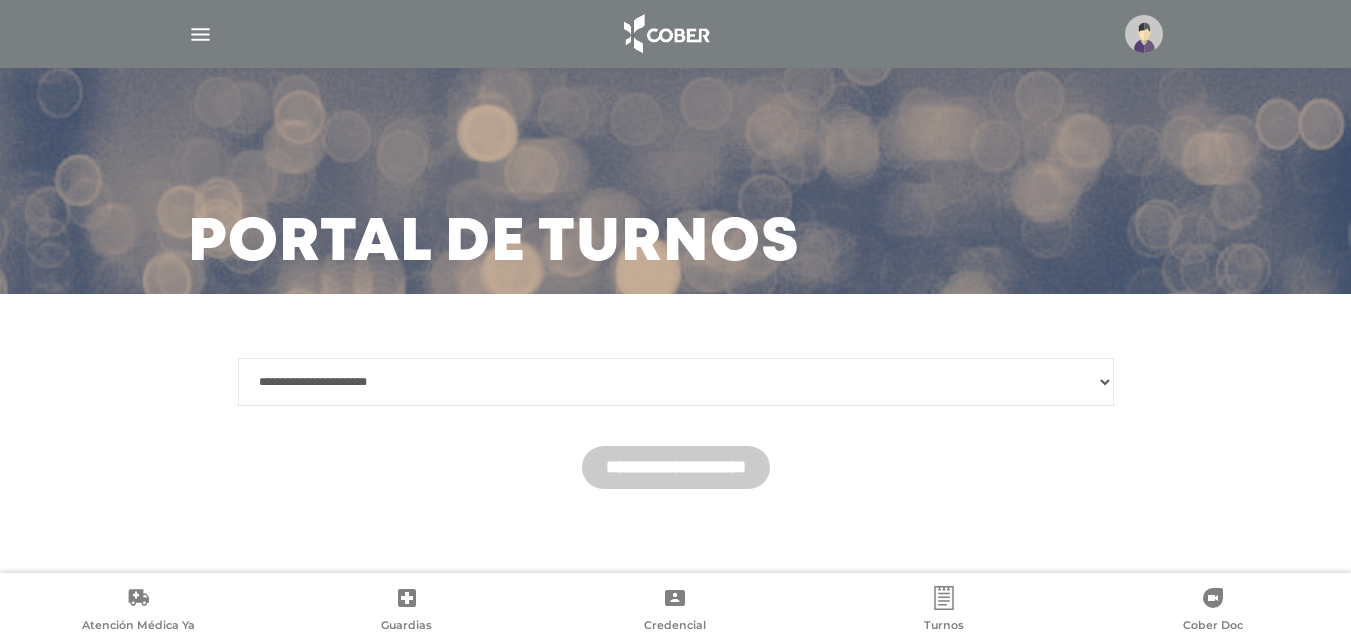 scroll, scrollTop: 18, scrollLeft: 0, axis: vertical 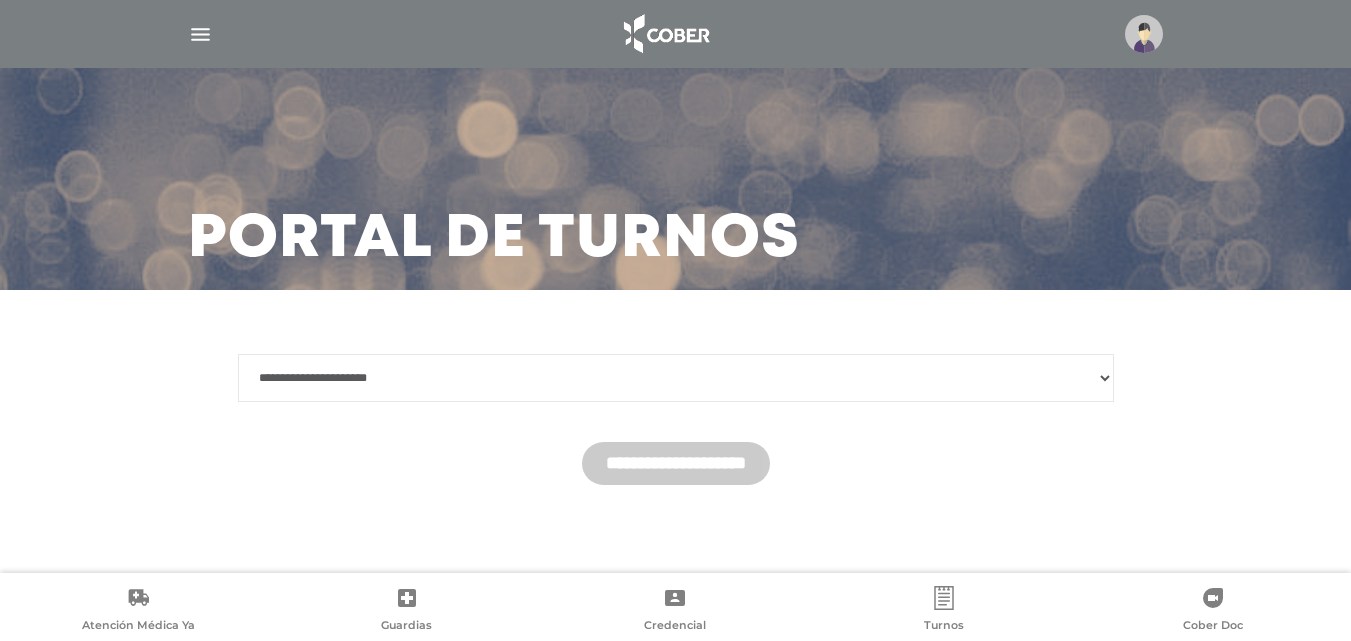 drag, startPoint x: 548, startPoint y: 381, endPoint x: 546, endPoint y: 396, distance: 15.132746 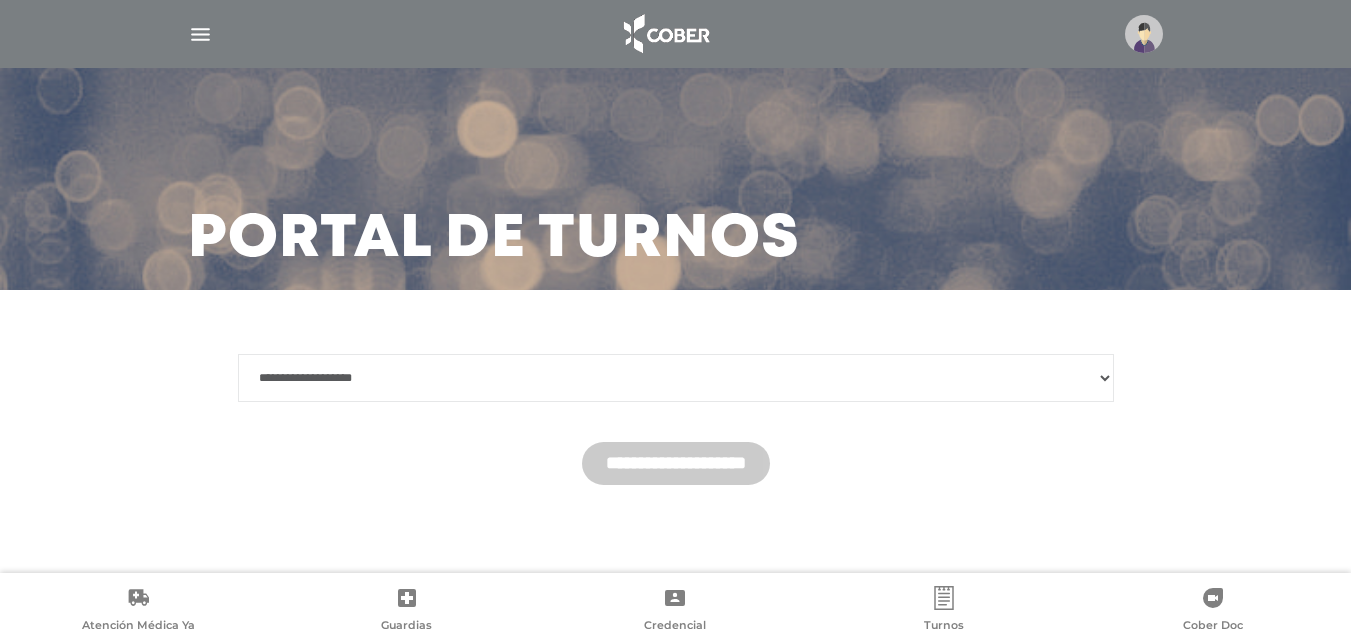 click on "**********" at bounding box center [676, 378] 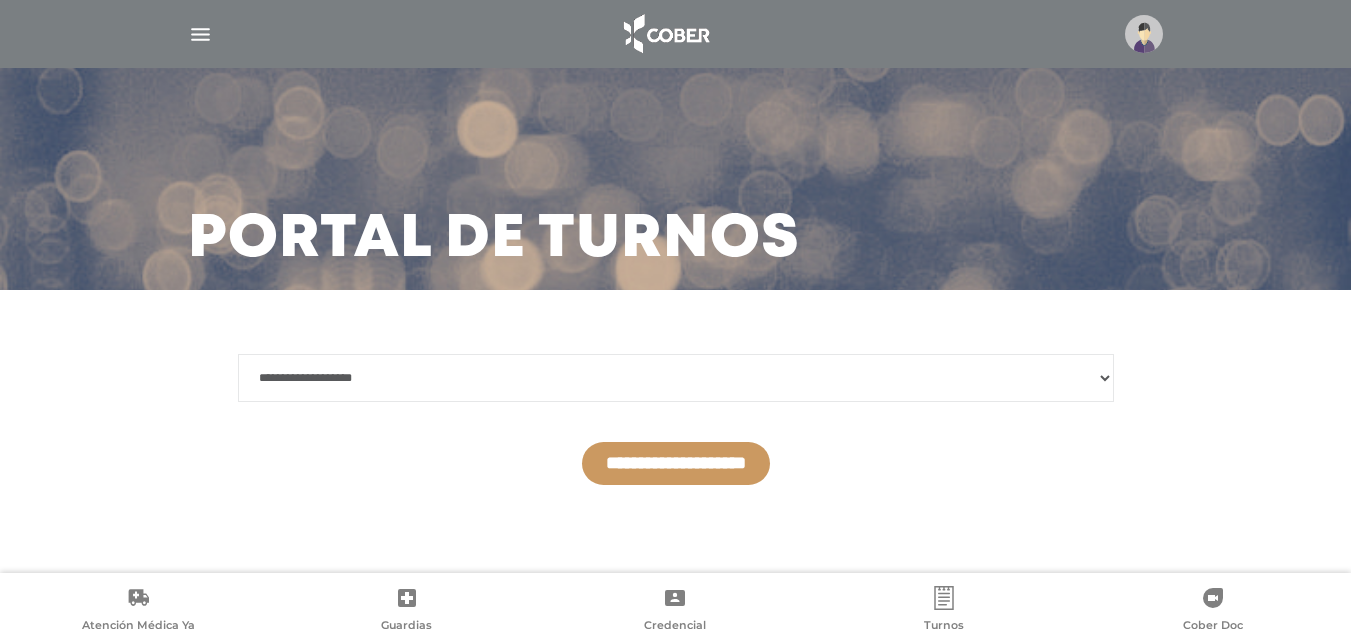 click on "**********" at bounding box center [676, 463] 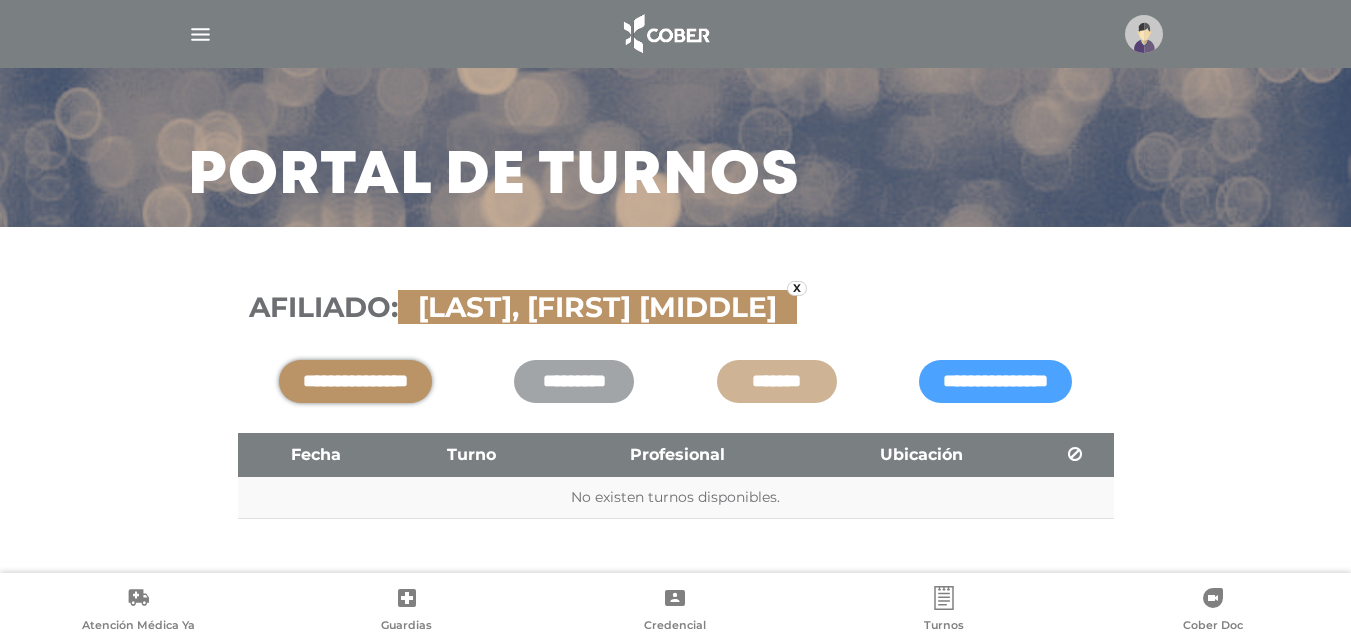 scroll, scrollTop: 115, scrollLeft: 0, axis: vertical 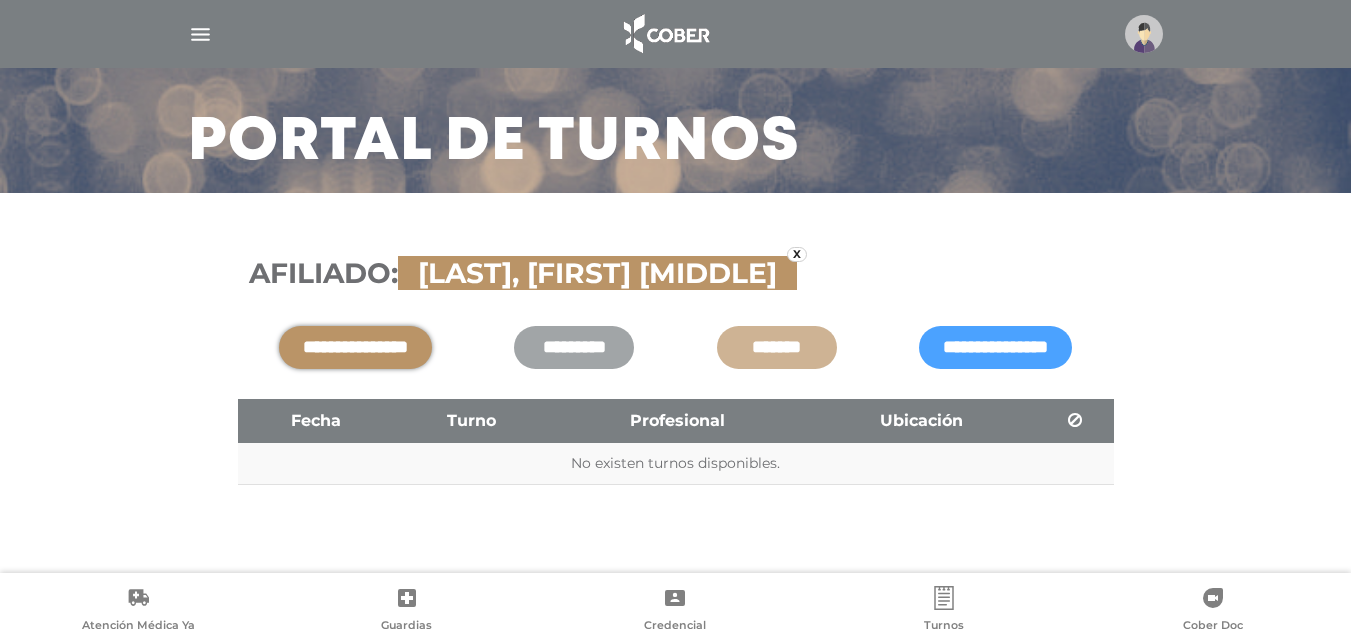 click on "**********" at bounding box center (355, 347) 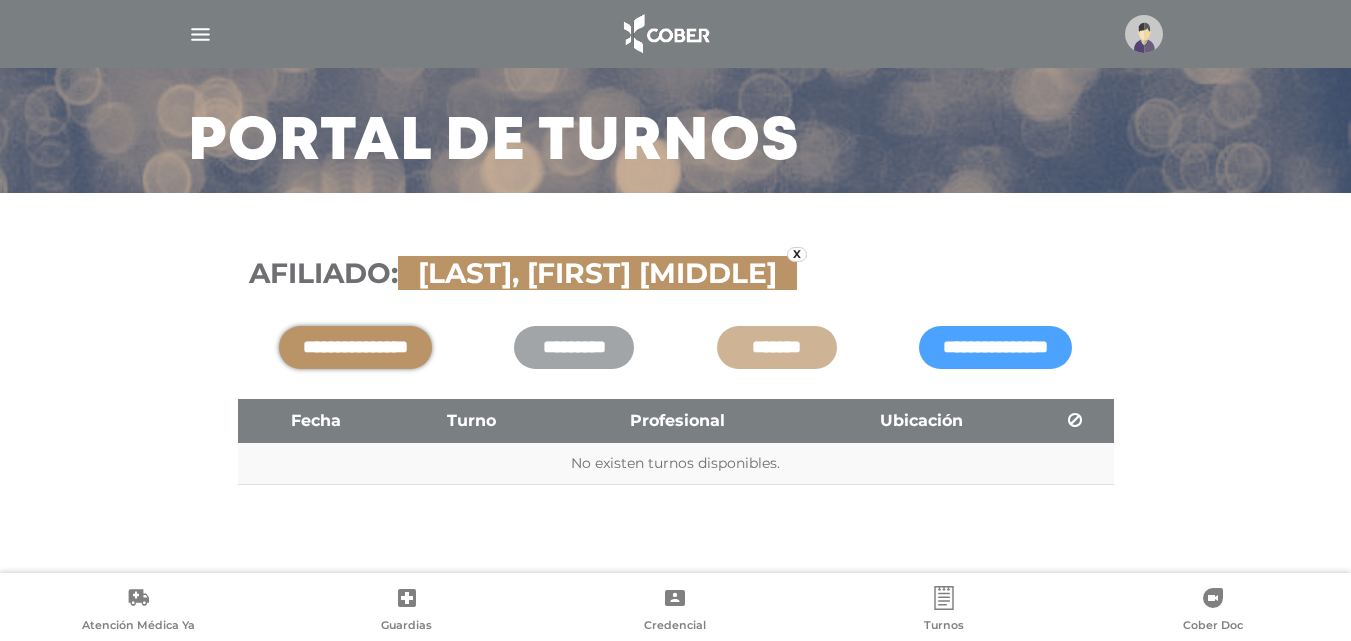 scroll, scrollTop: 115, scrollLeft: 0, axis: vertical 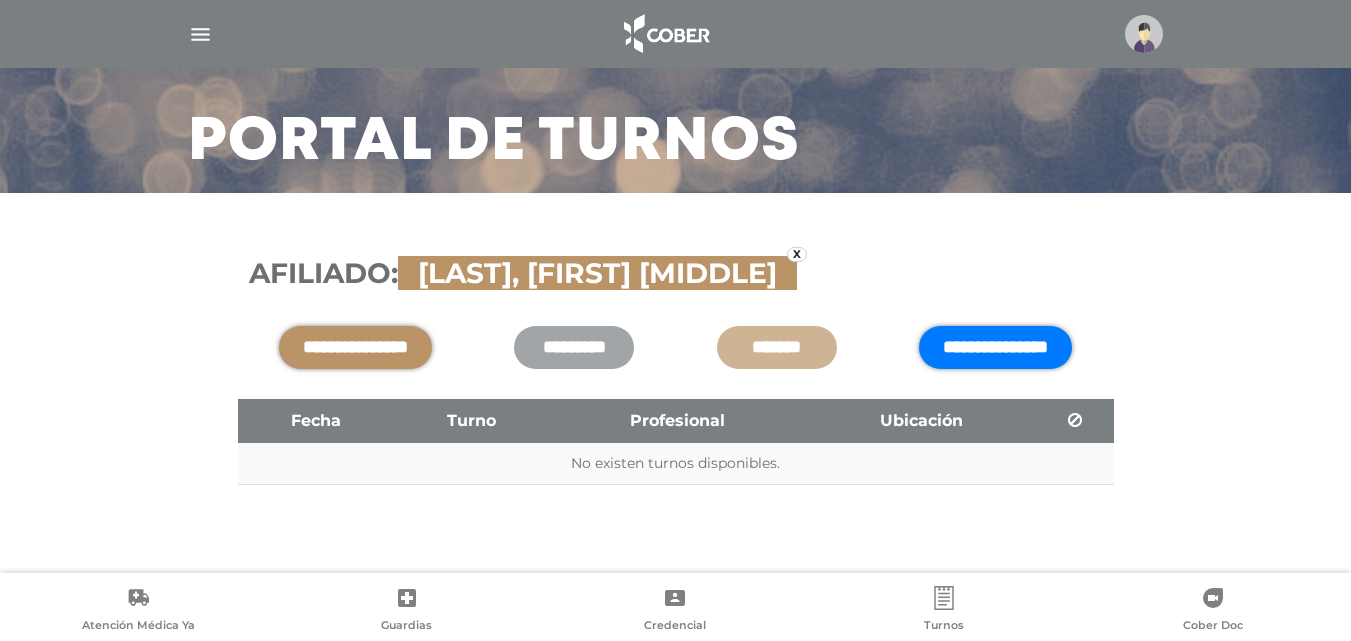 click on "**********" at bounding box center [995, 347] 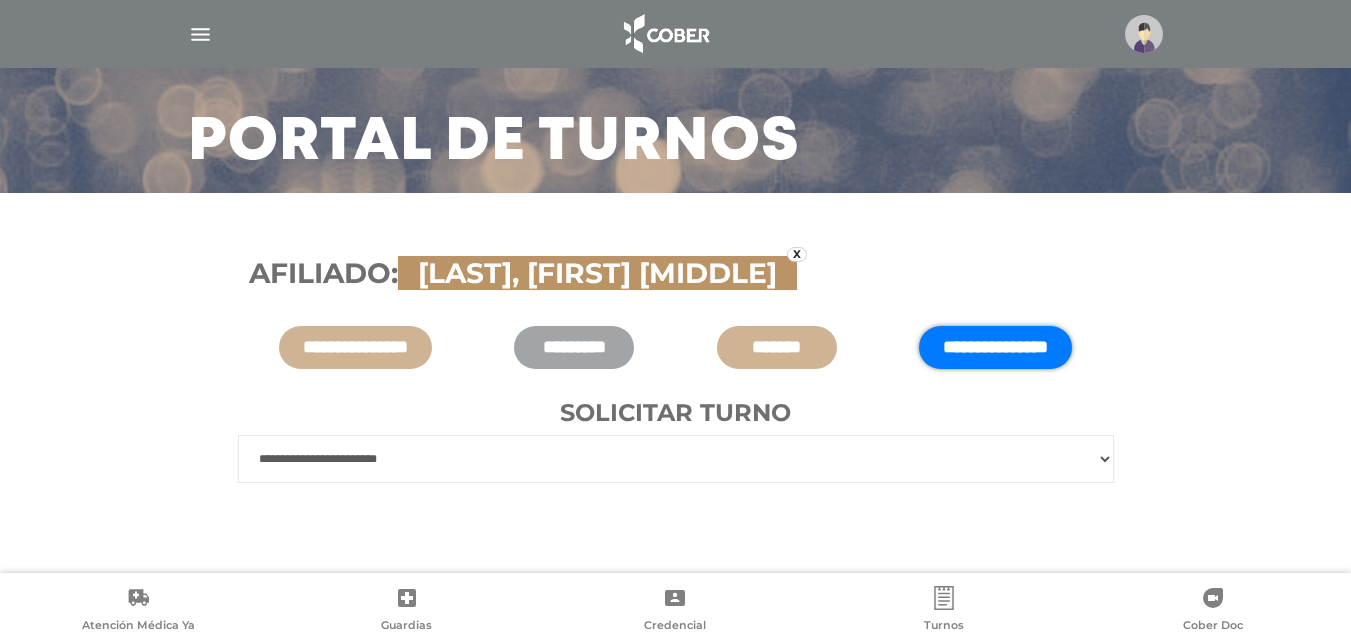 drag, startPoint x: 328, startPoint y: 463, endPoint x: 343, endPoint y: 469, distance: 16.155495 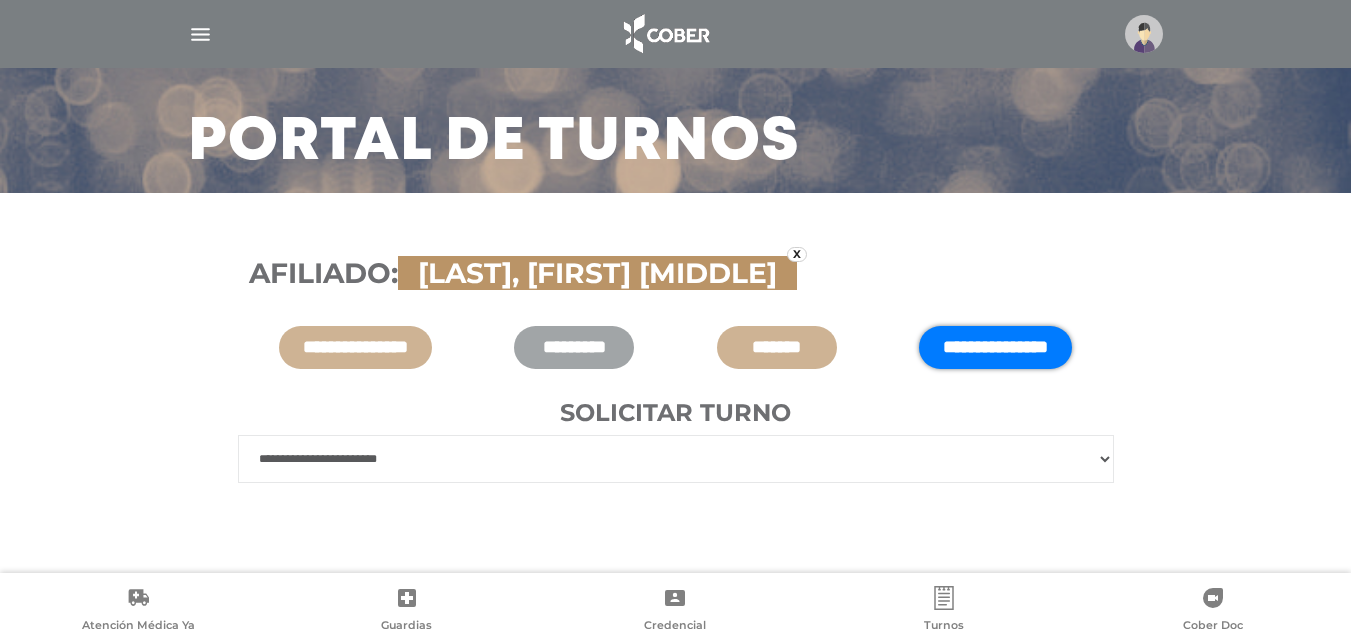 scroll, scrollTop: 0, scrollLeft: 0, axis: both 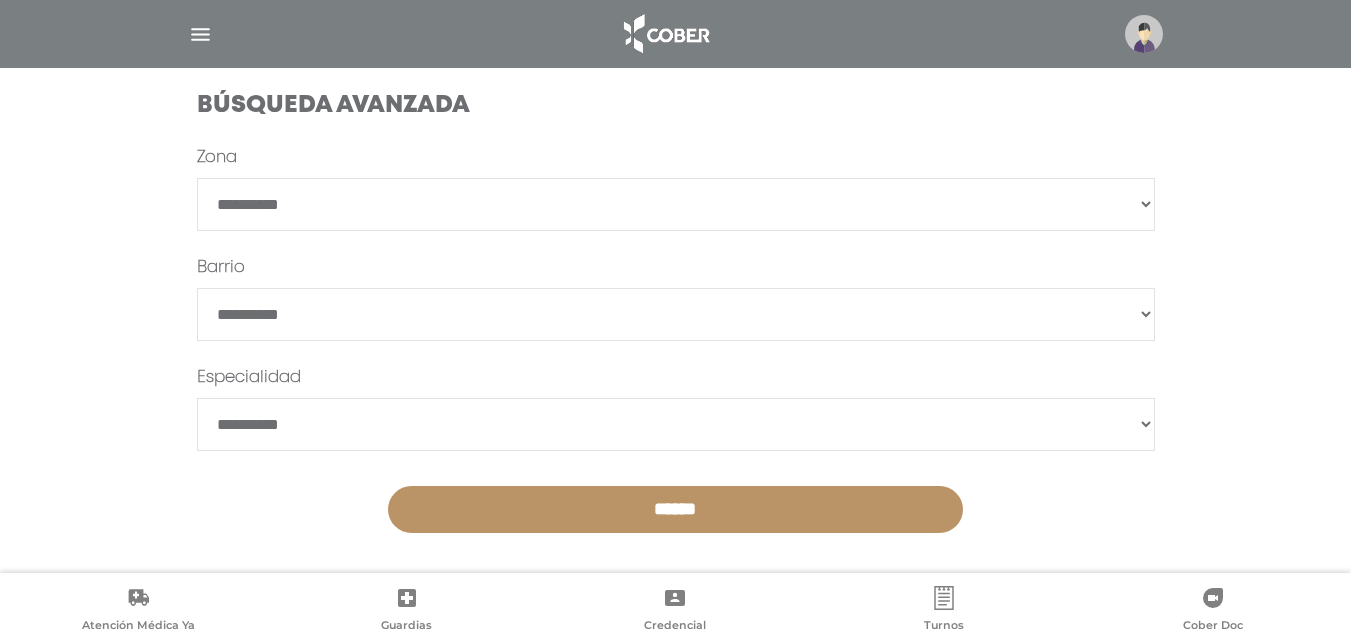 click on "**********" at bounding box center [676, 314] 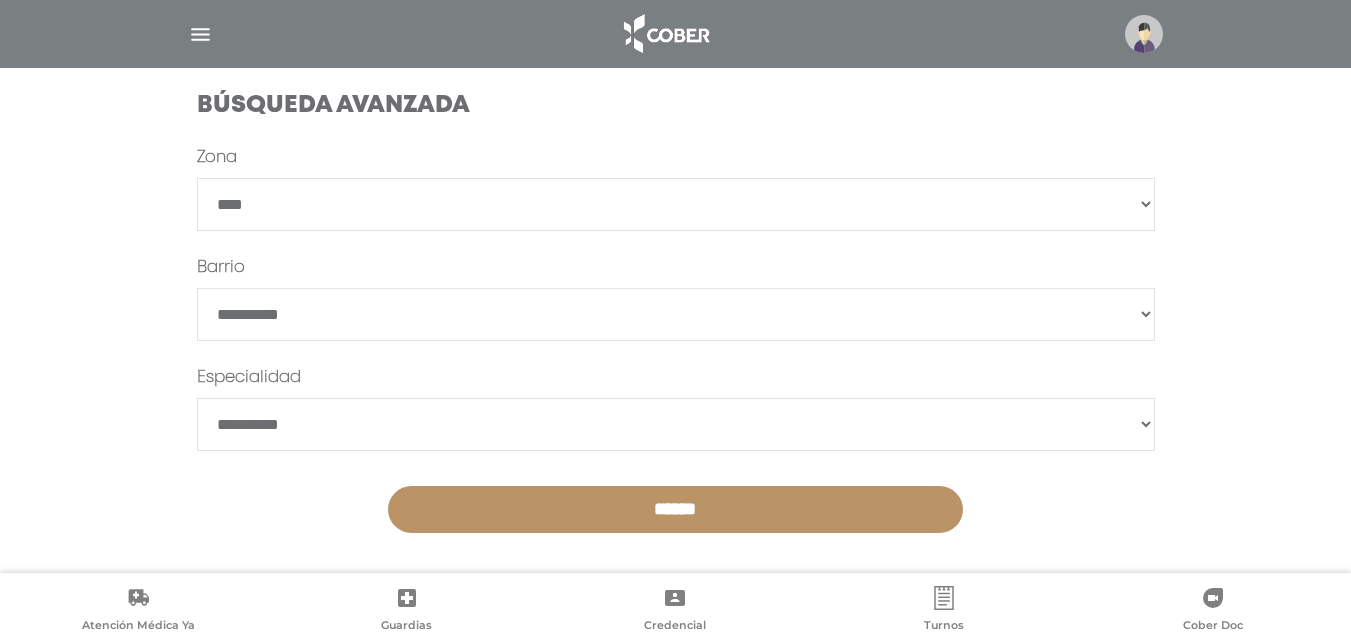 click on "**********" at bounding box center [676, 204] 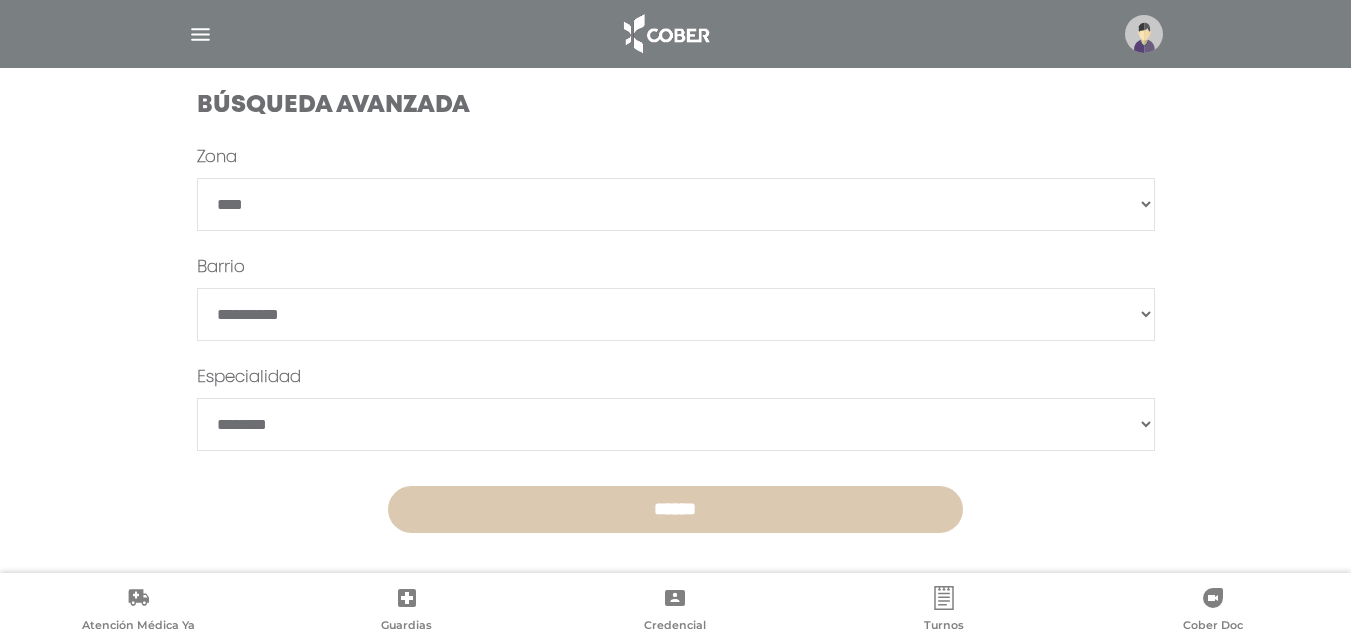 click on "******" at bounding box center (675, 509) 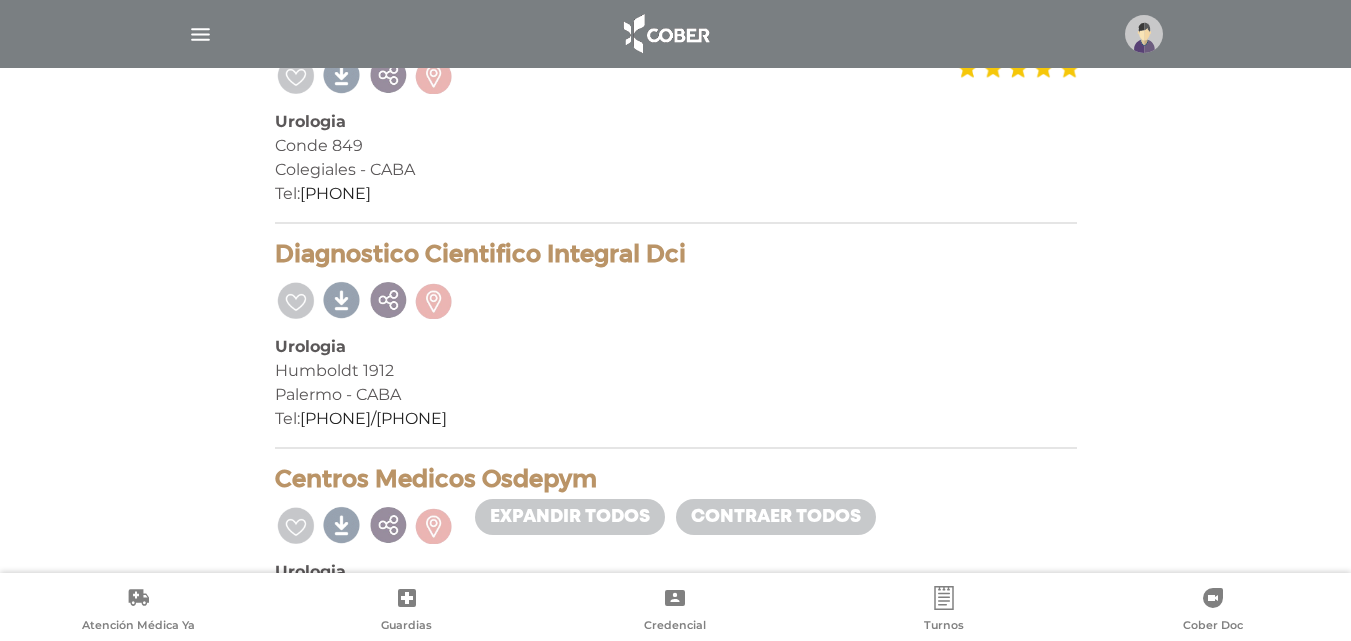 scroll, scrollTop: 1300, scrollLeft: 0, axis: vertical 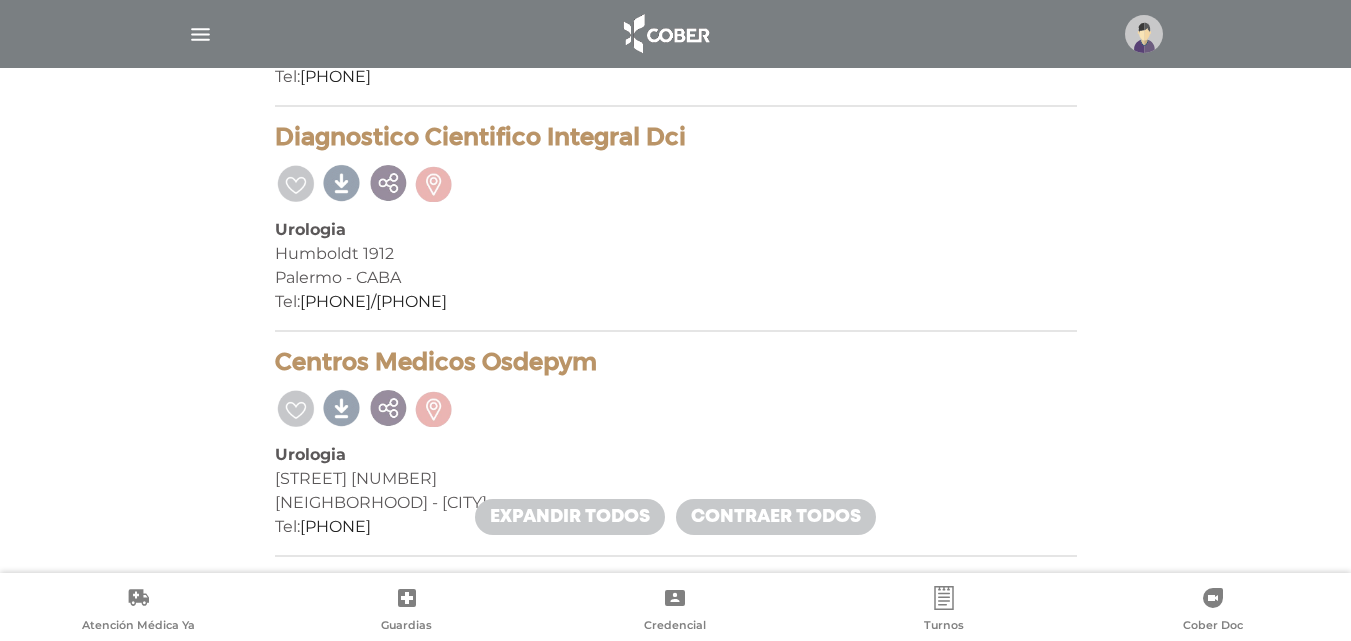 drag, startPoint x: 281, startPoint y: 131, endPoint x: 773, endPoint y: 132, distance: 492.001 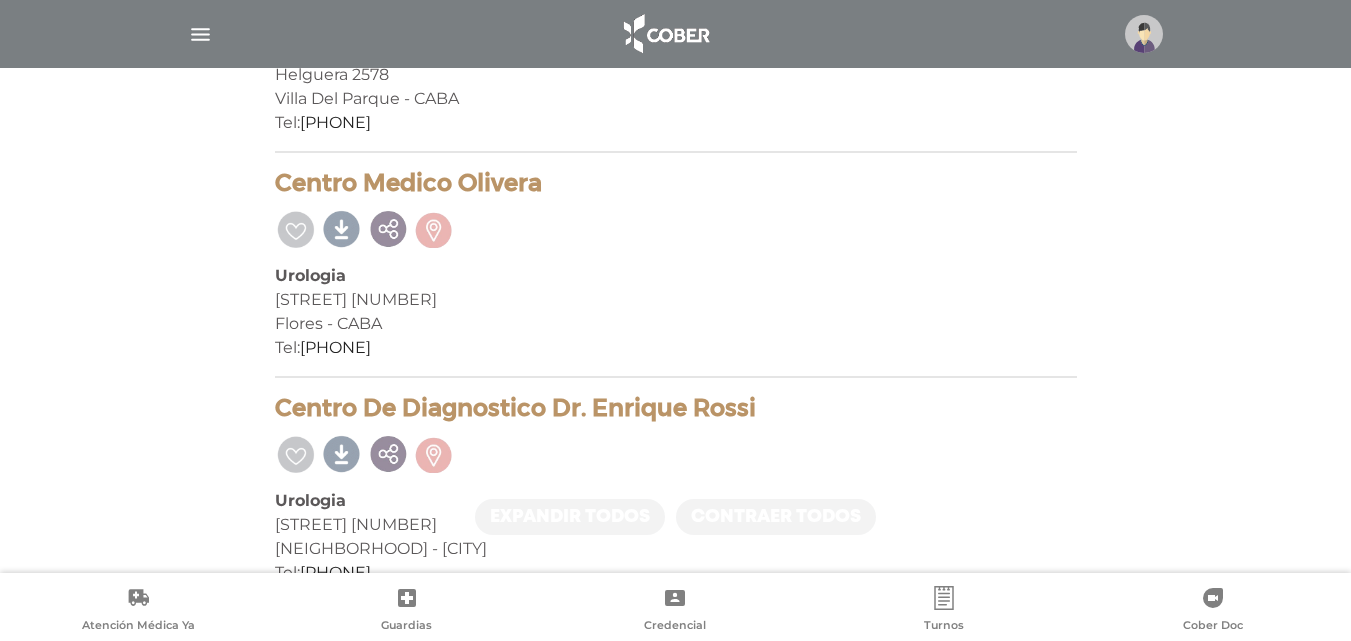 click on "Cuerpo Médico							 | Urologia
11 prestadores  encontrados
On Demand!
mostrar en mi área
Mostrar en mapa
Demasiados resultados. Refiná la búsqueda para cargar el mapa.
cargando mapa
Urologia 											 [STREET] [NUMBER] 											 [NEIGHBORHOOD] - [CITY] 											 Tel:  [PHONE]
Solicitar turno" at bounding box center (676, -188) 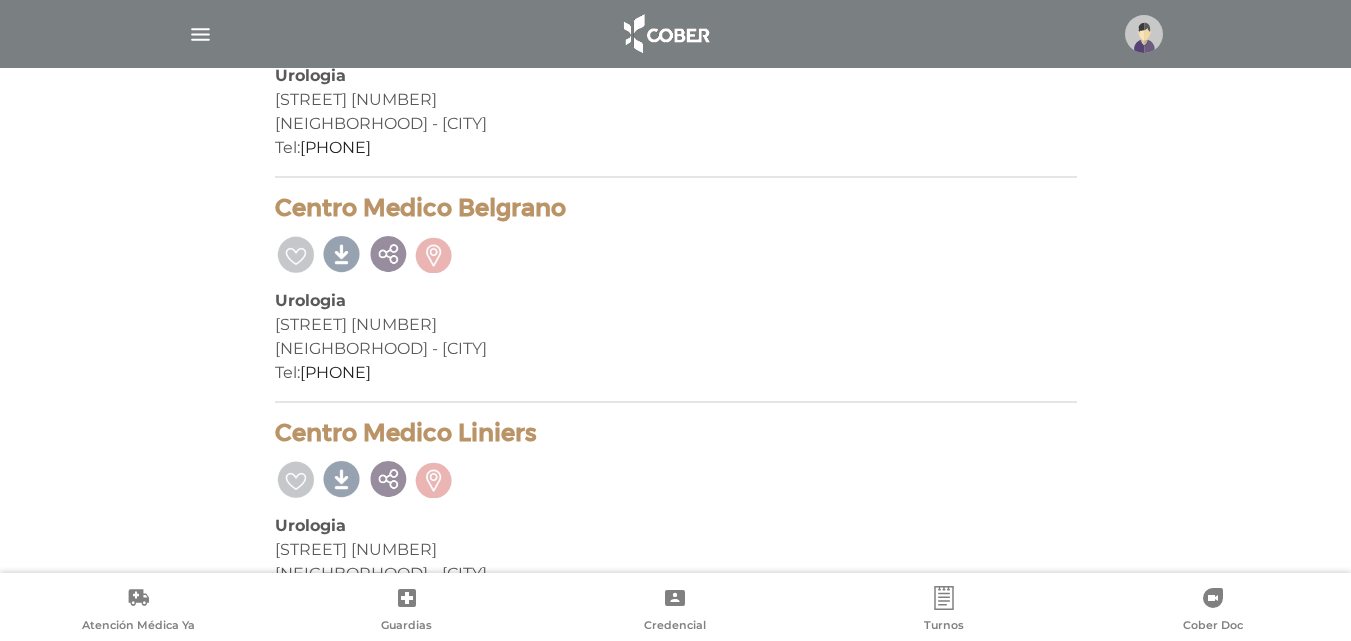 scroll, scrollTop: 2296, scrollLeft: 0, axis: vertical 